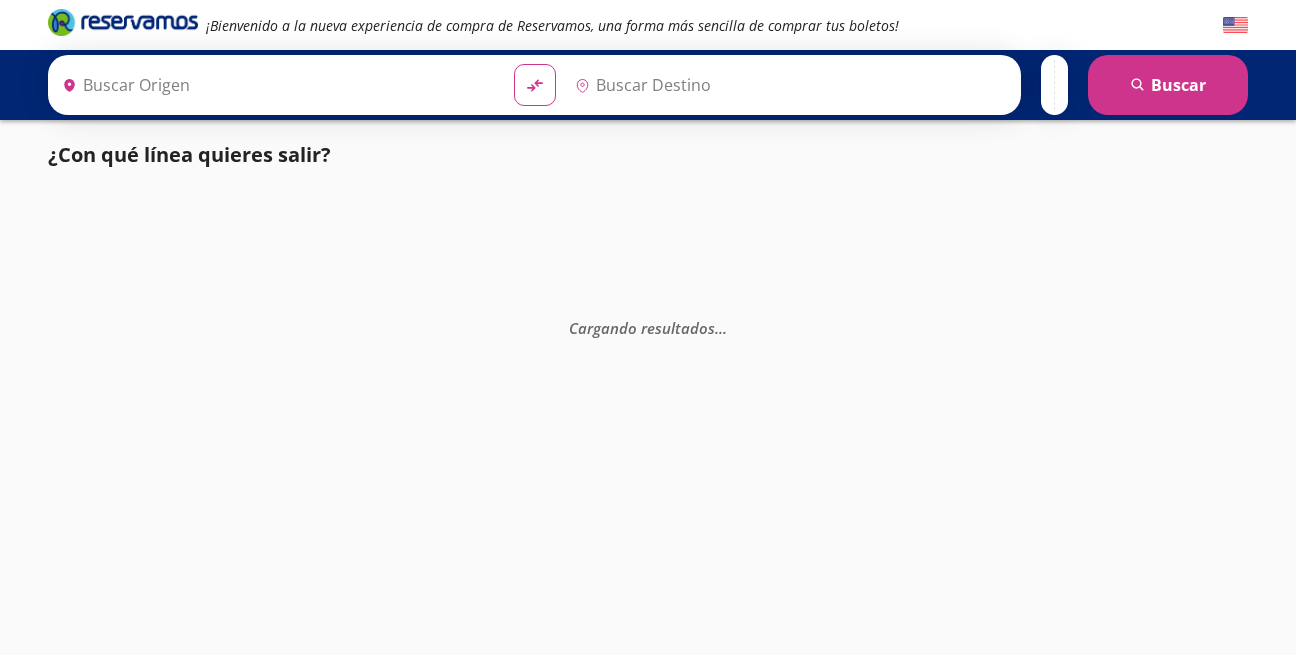 scroll, scrollTop: 0, scrollLeft: 0, axis: both 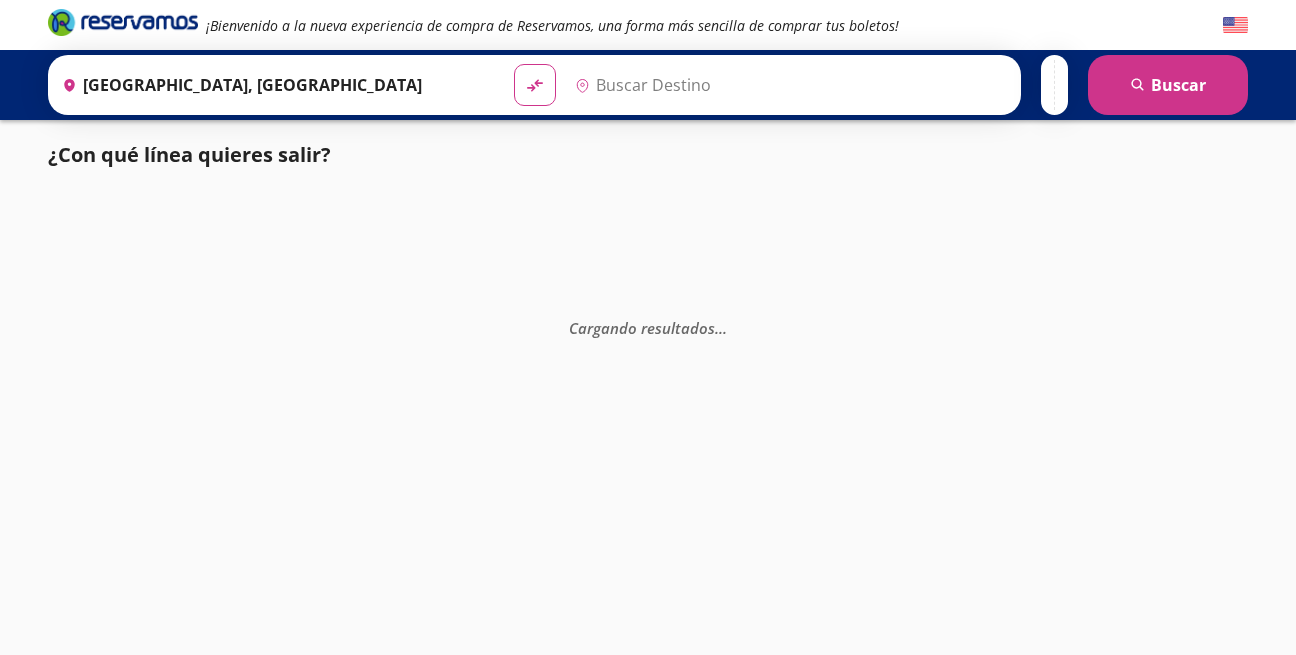 type on "[GEOGRAPHIC_DATA], [GEOGRAPHIC_DATA]" 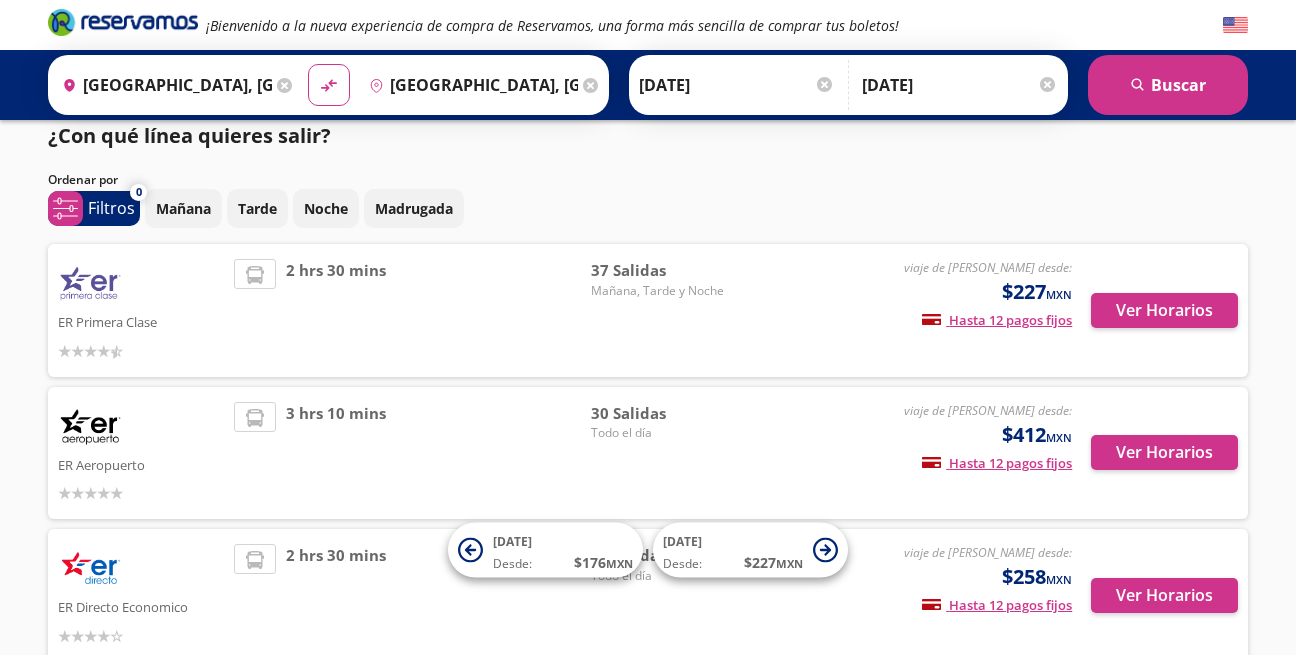 scroll, scrollTop: 0, scrollLeft: 0, axis: both 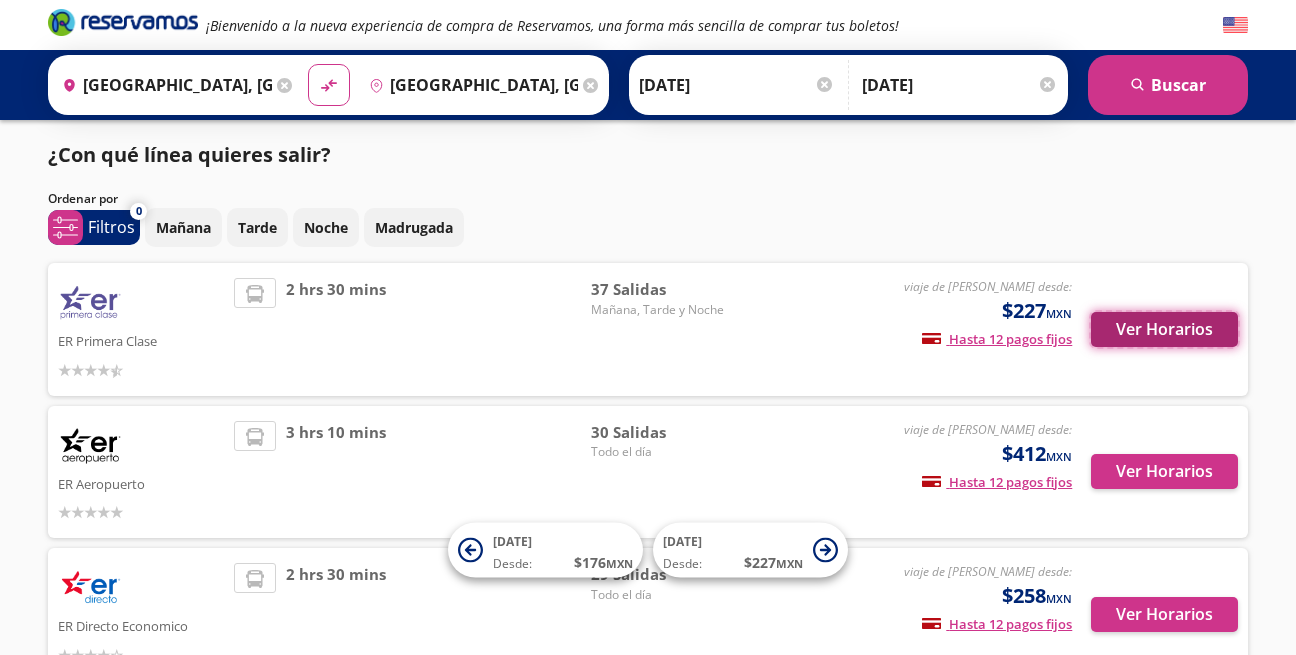 click on "Ver Horarios" at bounding box center [1164, 329] 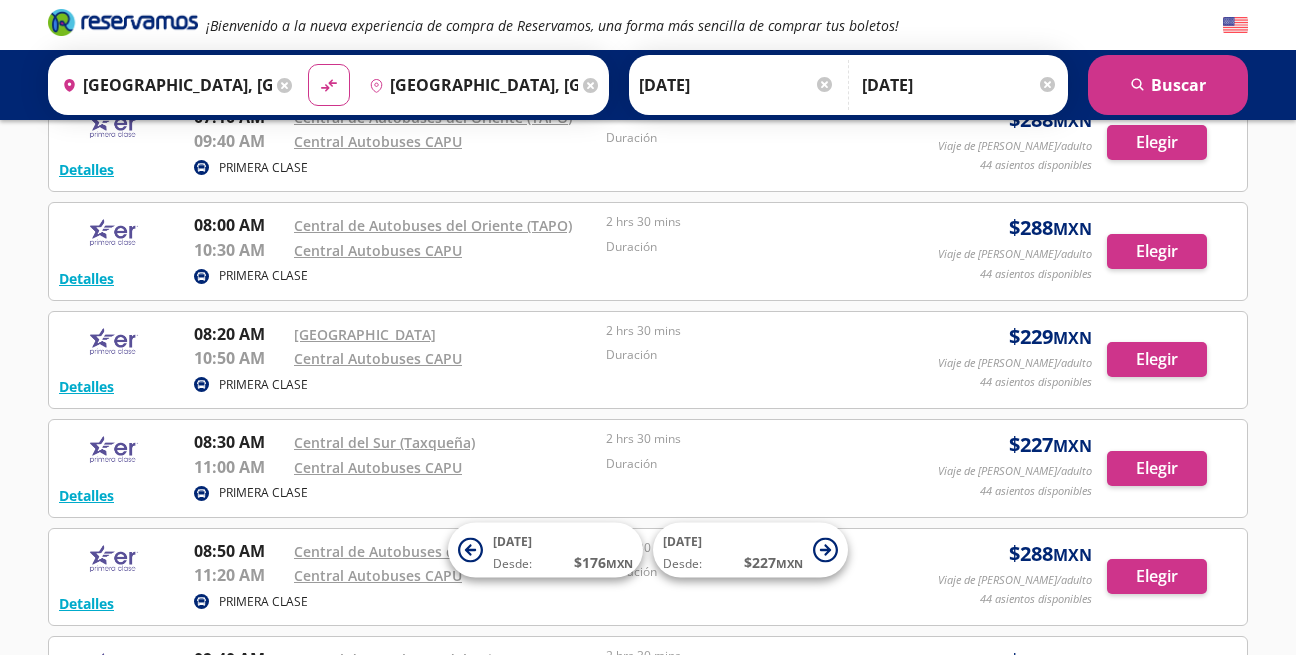 scroll, scrollTop: 462, scrollLeft: 0, axis: vertical 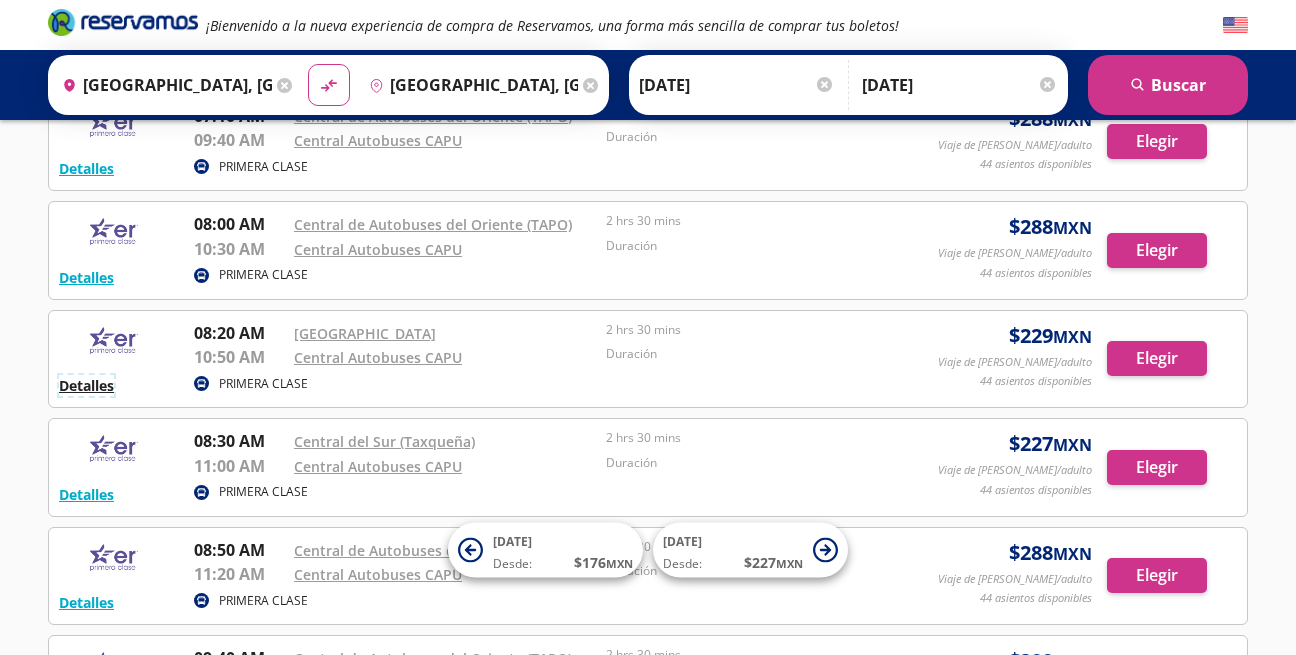 click on "Detalles" at bounding box center (86, 385) 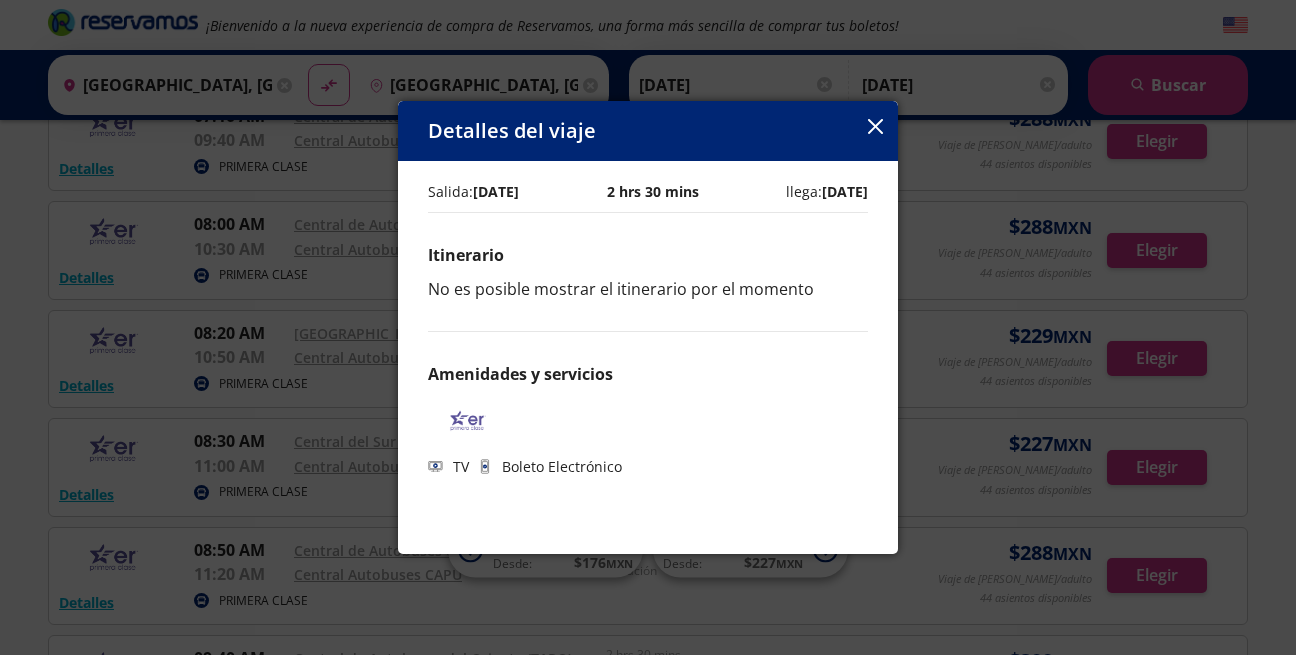 click 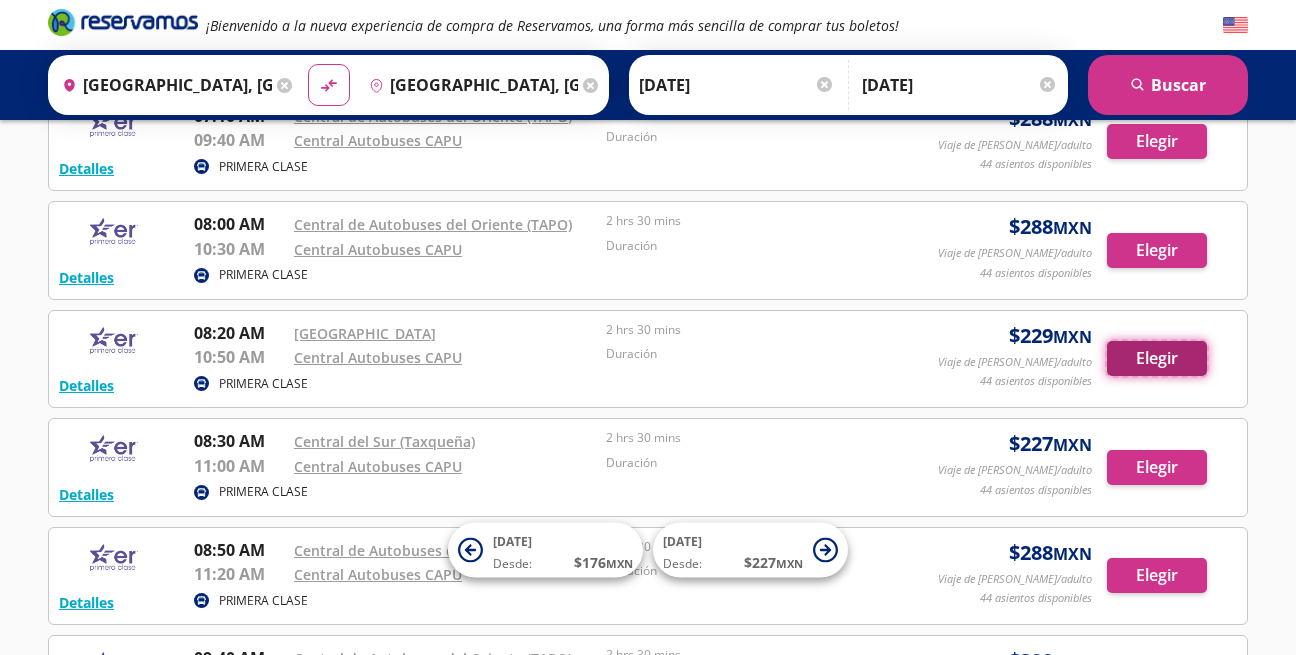 click on "Elegir" at bounding box center (1157, 358) 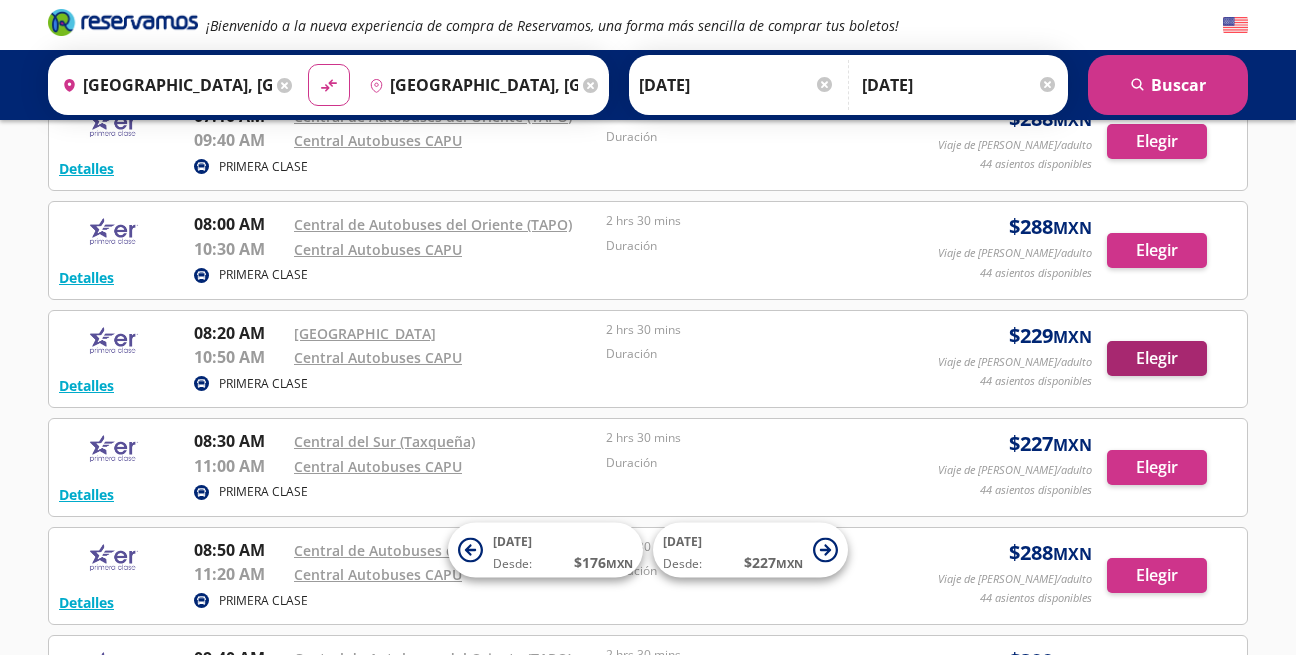 scroll, scrollTop: 44, scrollLeft: 0, axis: vertical 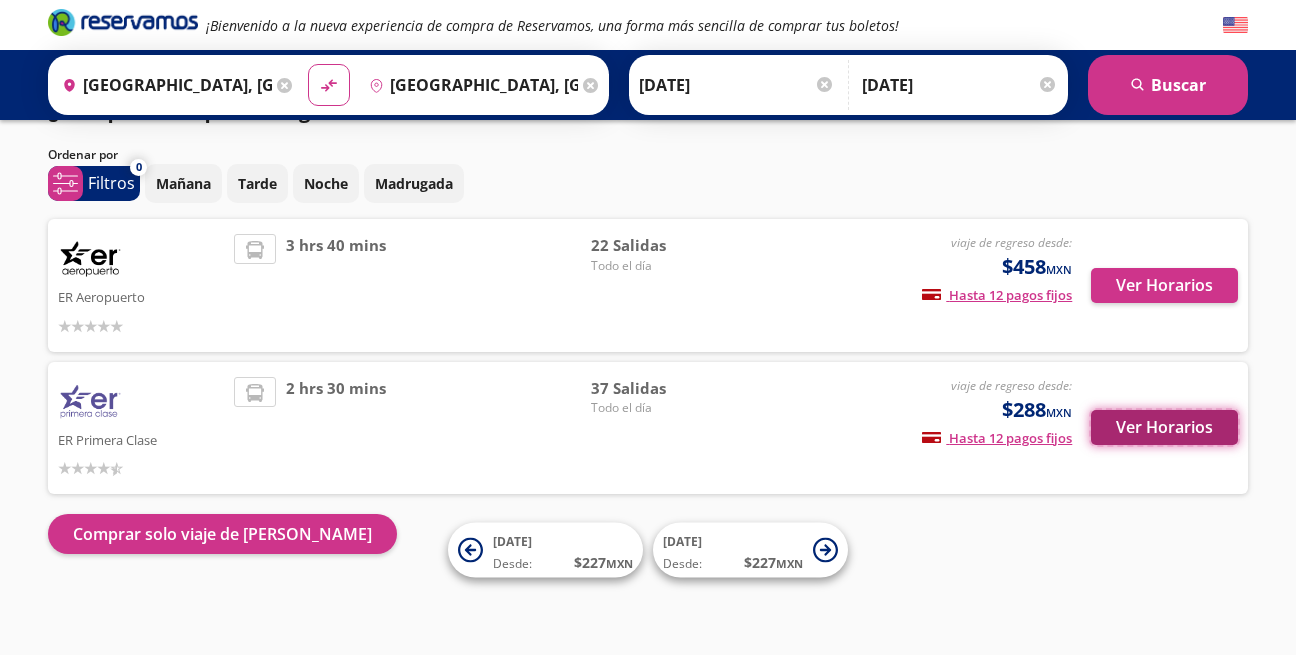 click on "Ver Horarios" at bounding box center [1164, 427] 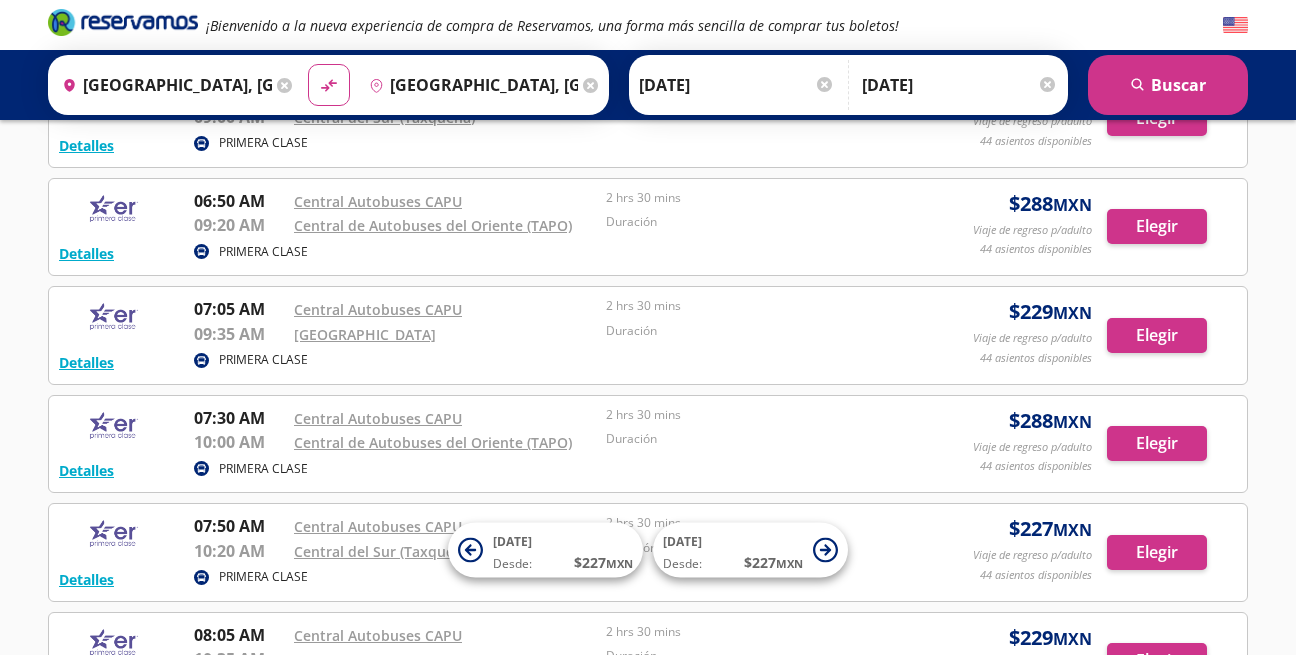 scroll, scrollTop: 518, scrollLeft: 0, axis: vertical 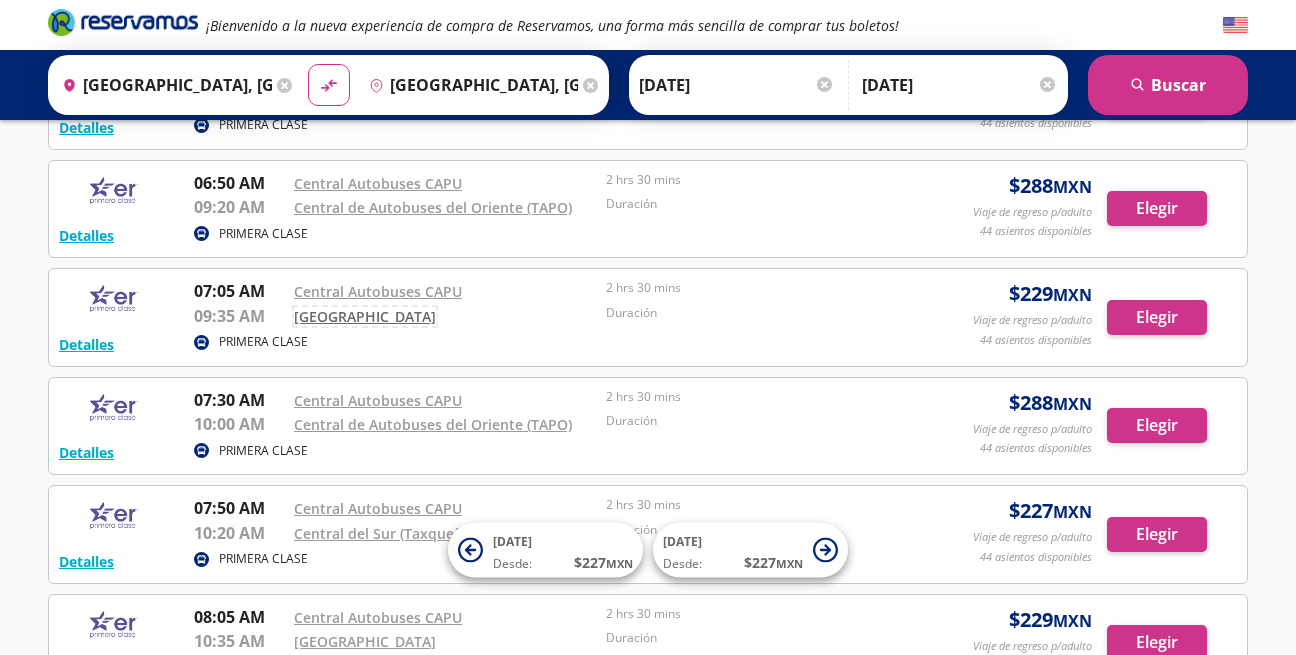 click on "[GEOGRAPHIC_DATA]" at bounding box center [365, 316] 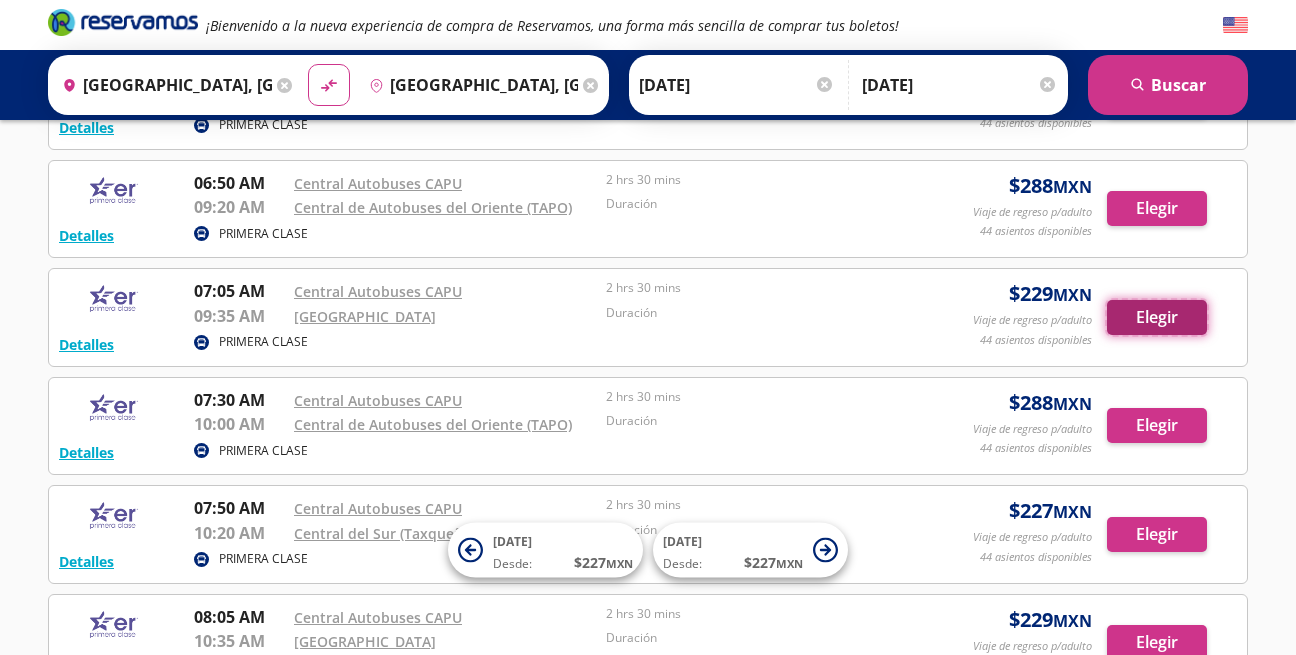 click on "Elegir" at bounding box center [1157, 317] 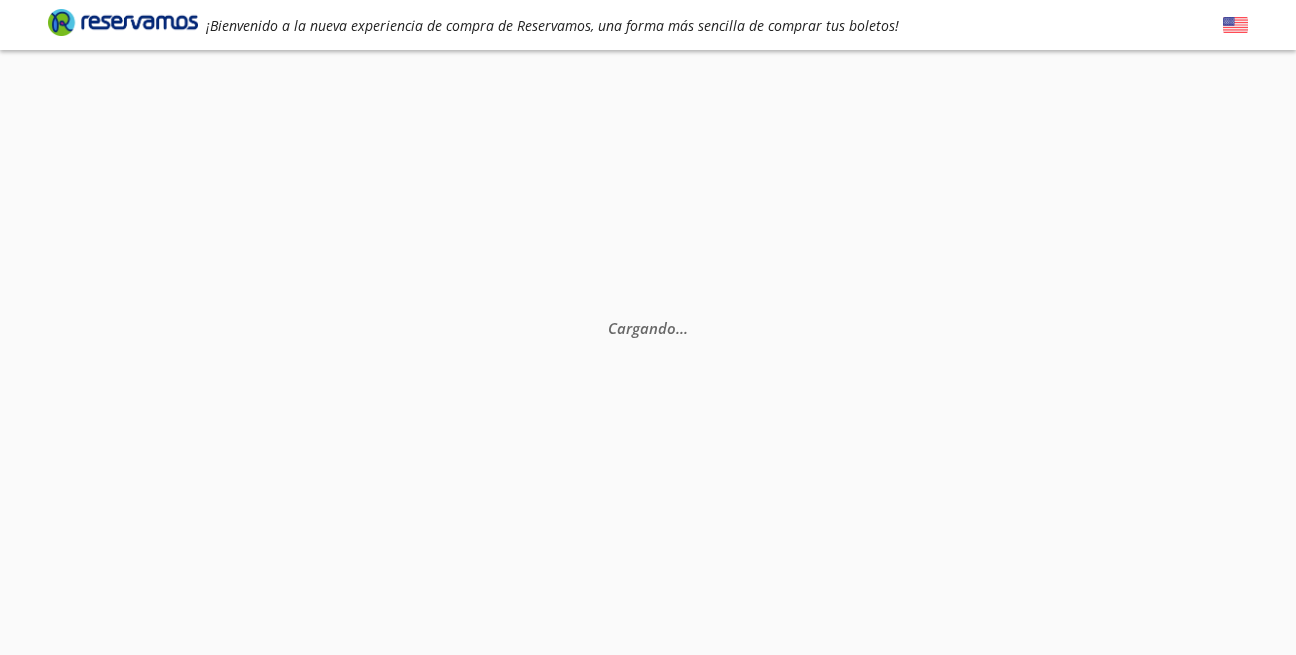 scroll, scrollTop: 0, scrollLeft: 0, axis: both 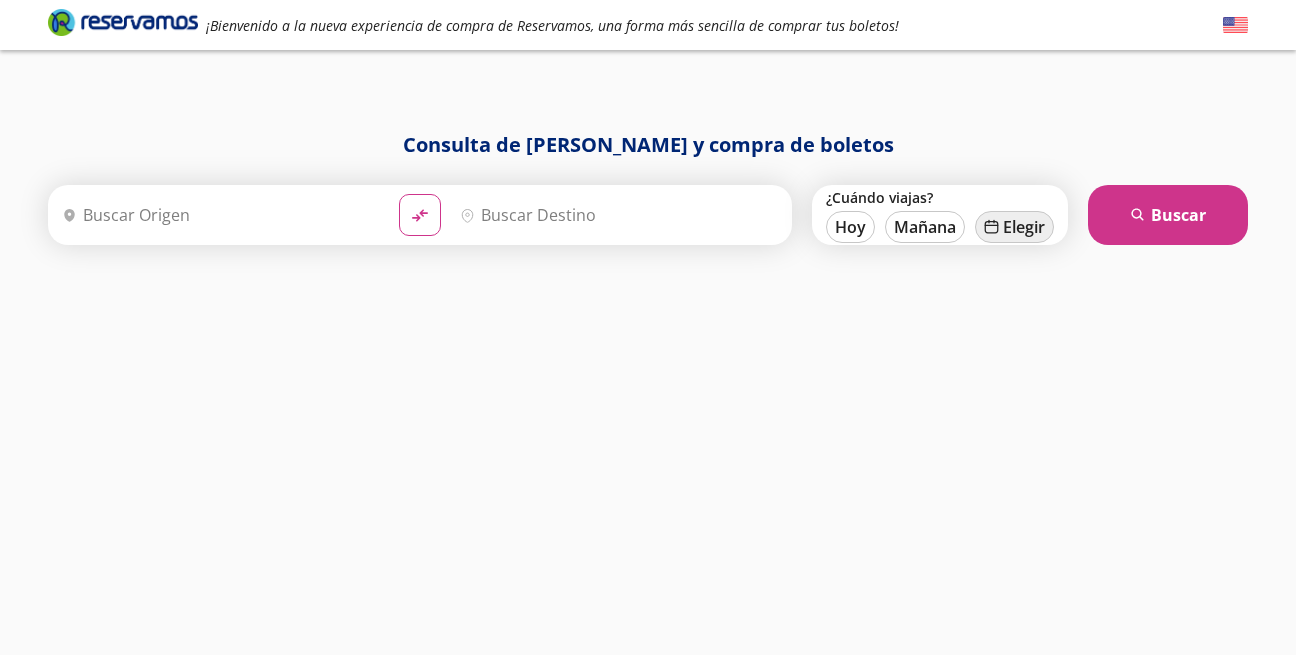click on "calendar
[GEOGRAPHIC_DATA]" at bounding box center (1014, 227) 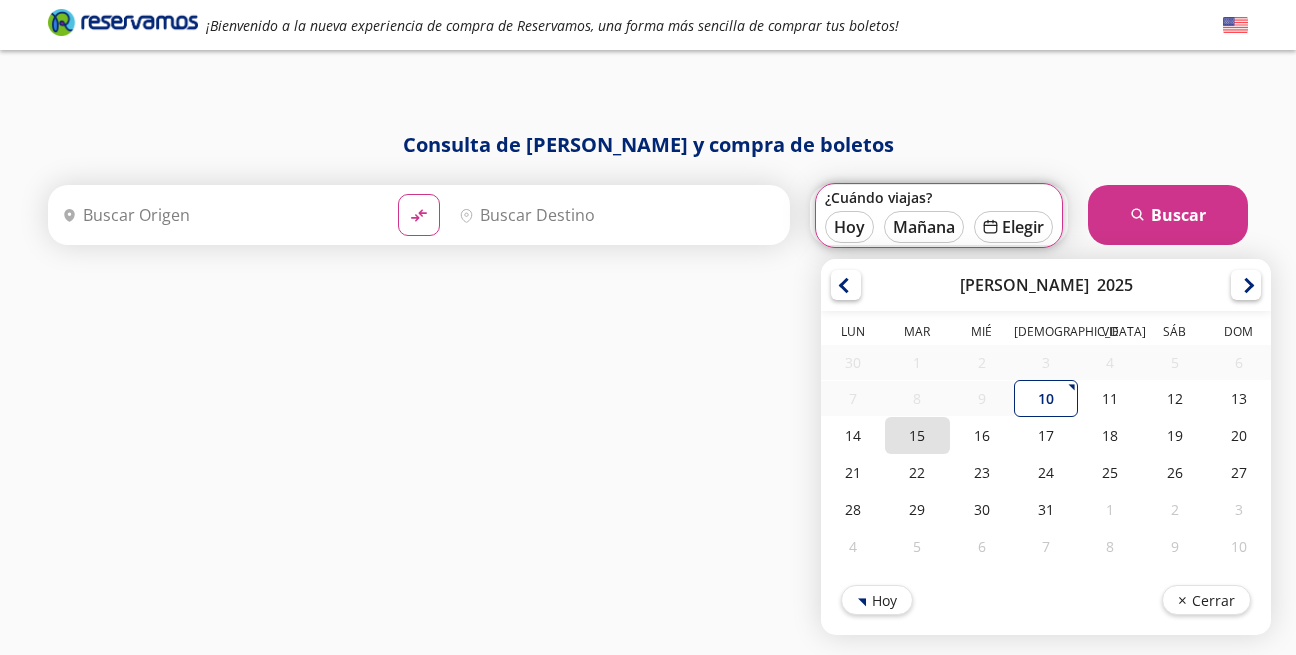 click on "15" at bounding box center [917, 435] 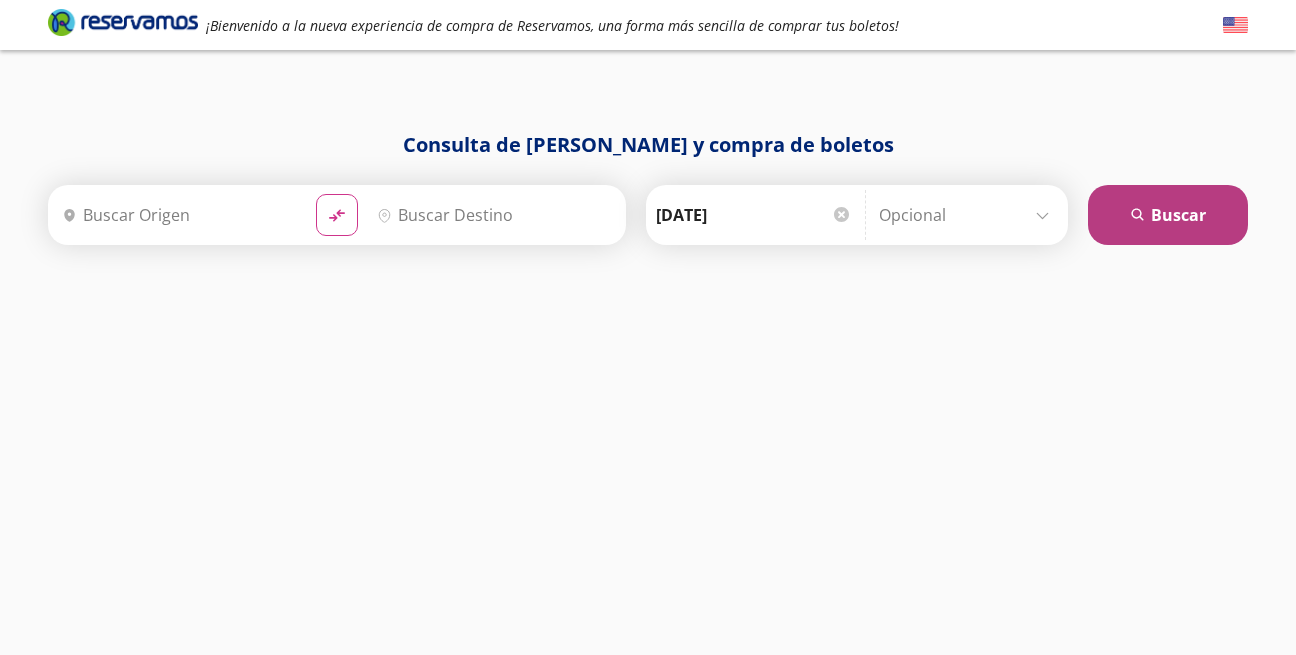 click on "search
[GEOGRAPHIC_DATA]" at bounding box center [1168, 215] 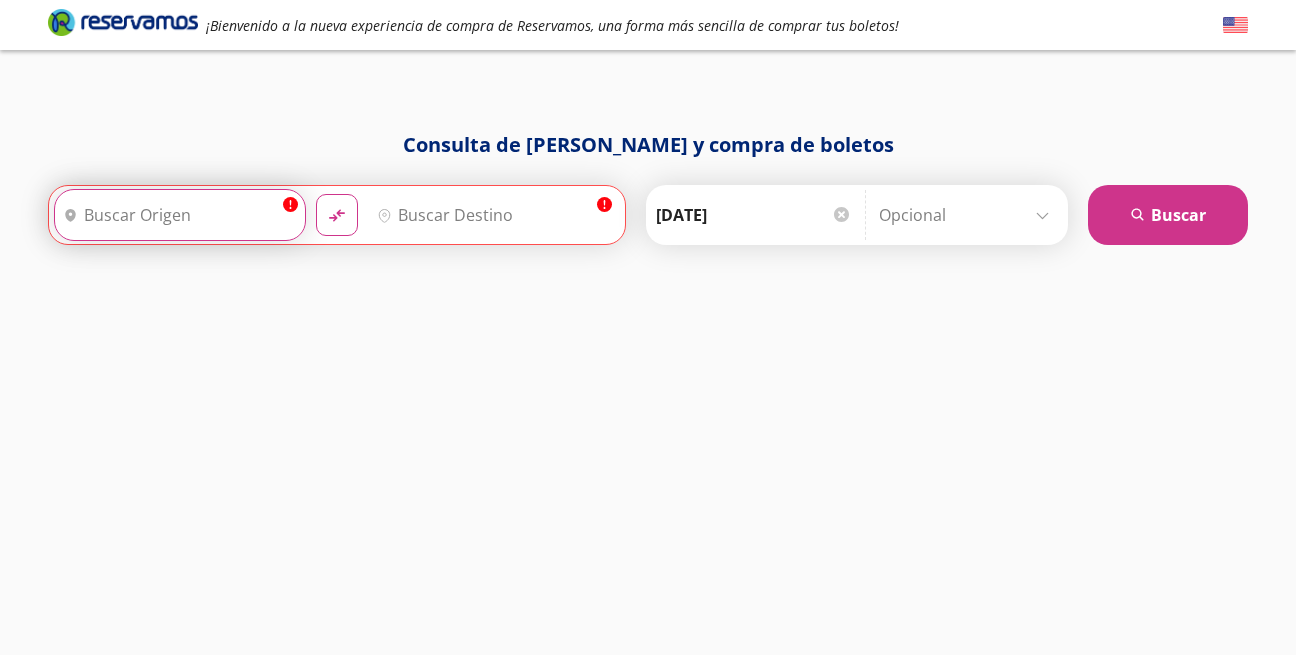 click on "Origen" at bounding box center [177, 215] 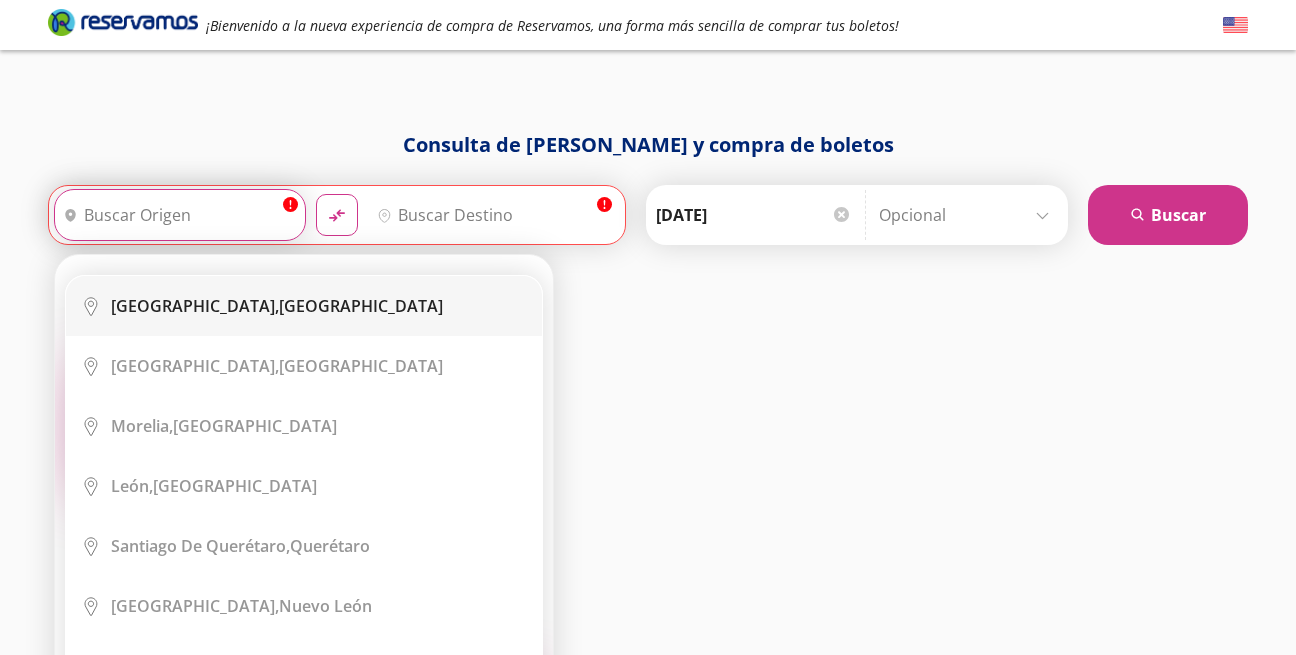 click on "[GEOGRAPHIC_DATA]," at bounding box center [195, 306] 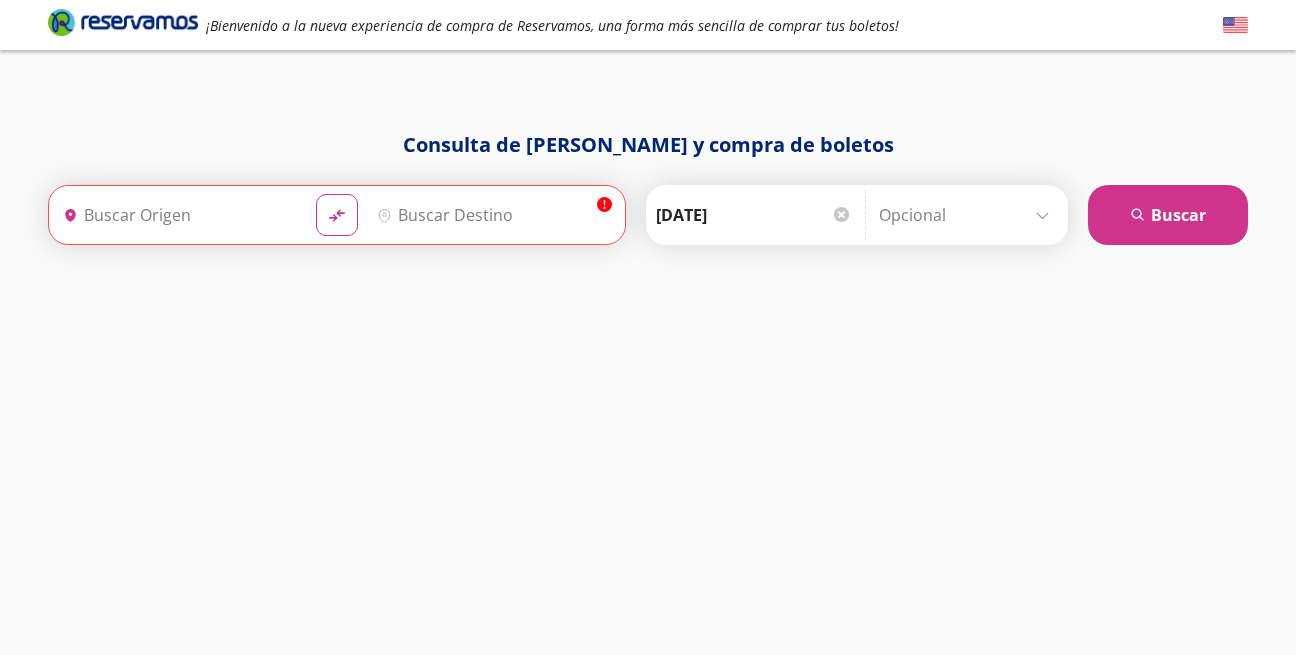 type on "[GEOGRAPHIC_DATA], [GEOGRAPHIC_DATA]" 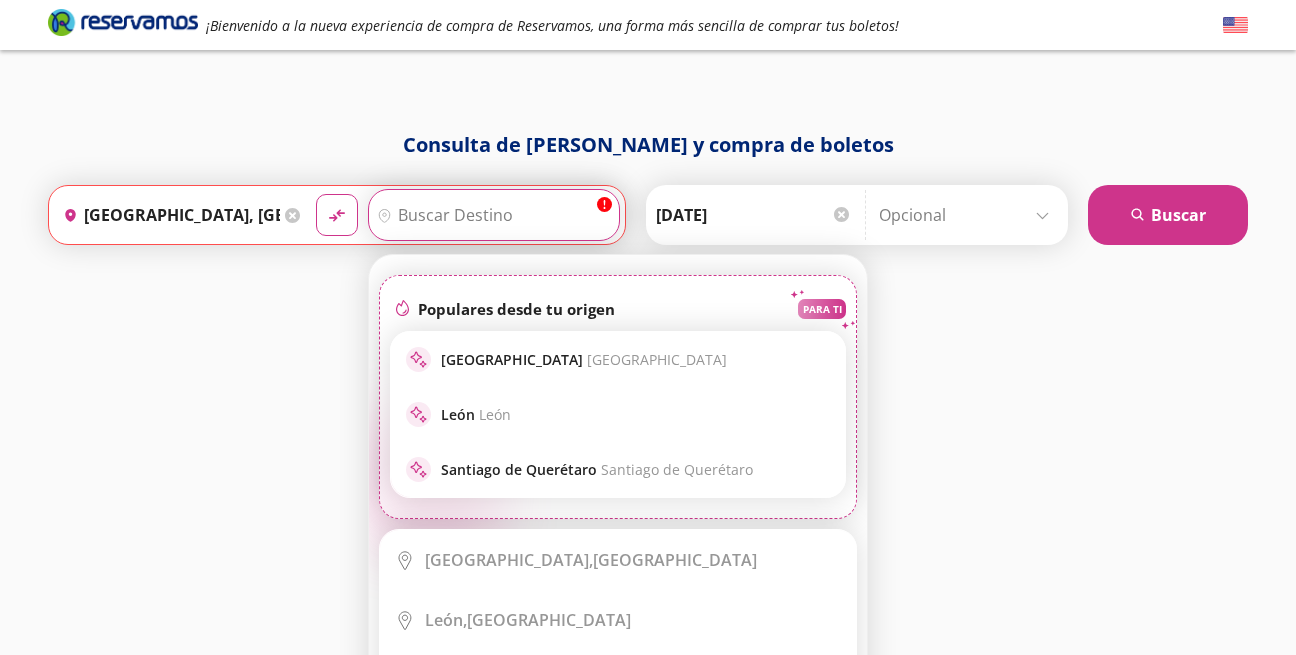 click on "Destino" at bounding box center (491, 215) 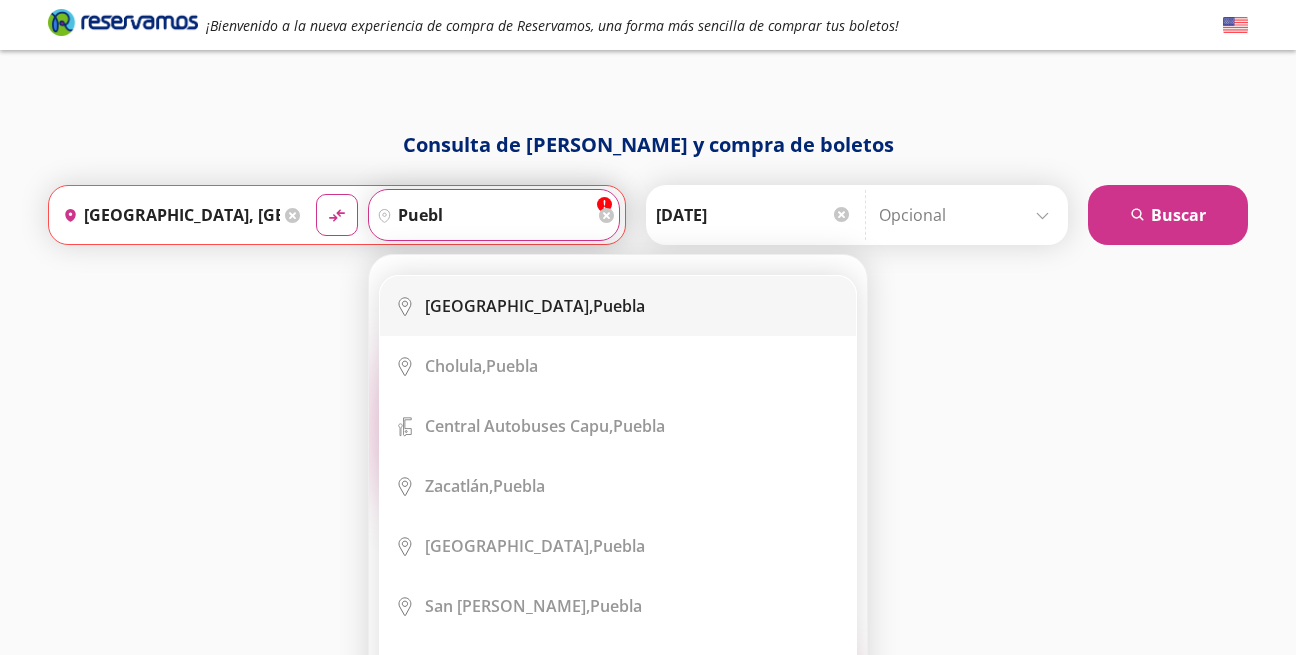 click on "[GEOGRAPHIC_DATA],  [GEOGRAPHIC_DATA]" at bounding box center (535, 306) 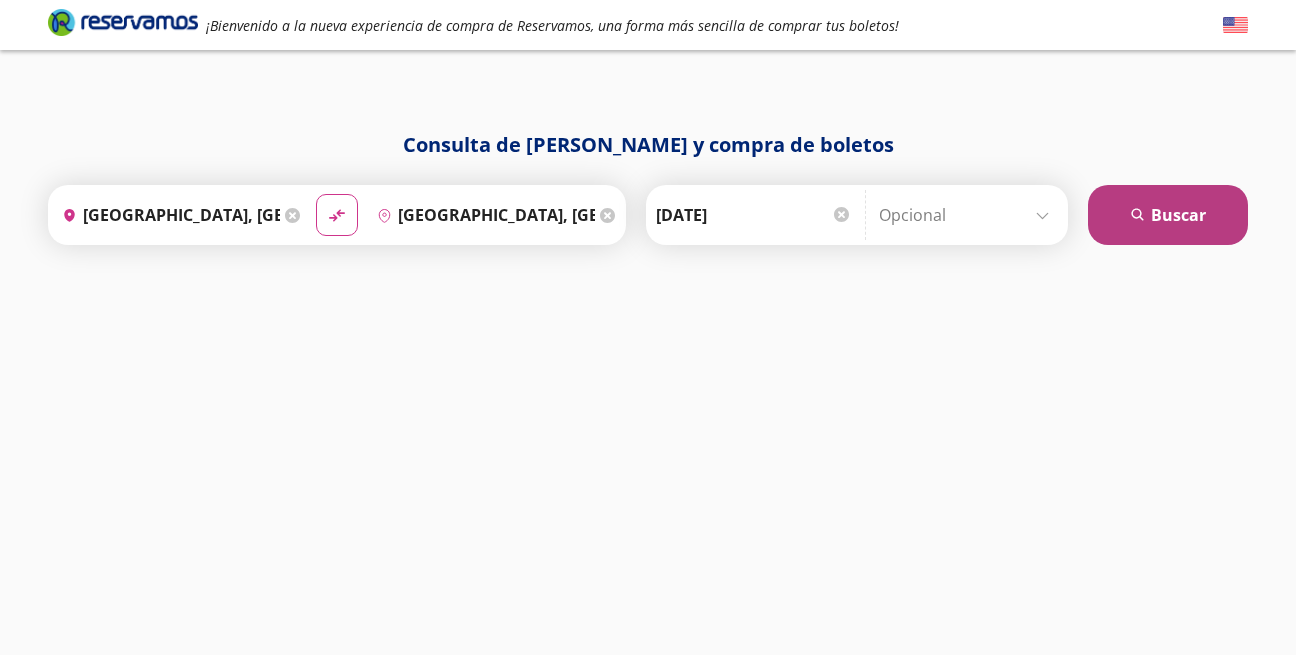 click on "search
[GEOGRAPHIC_DATA]" at bounding box center (1168, 215) 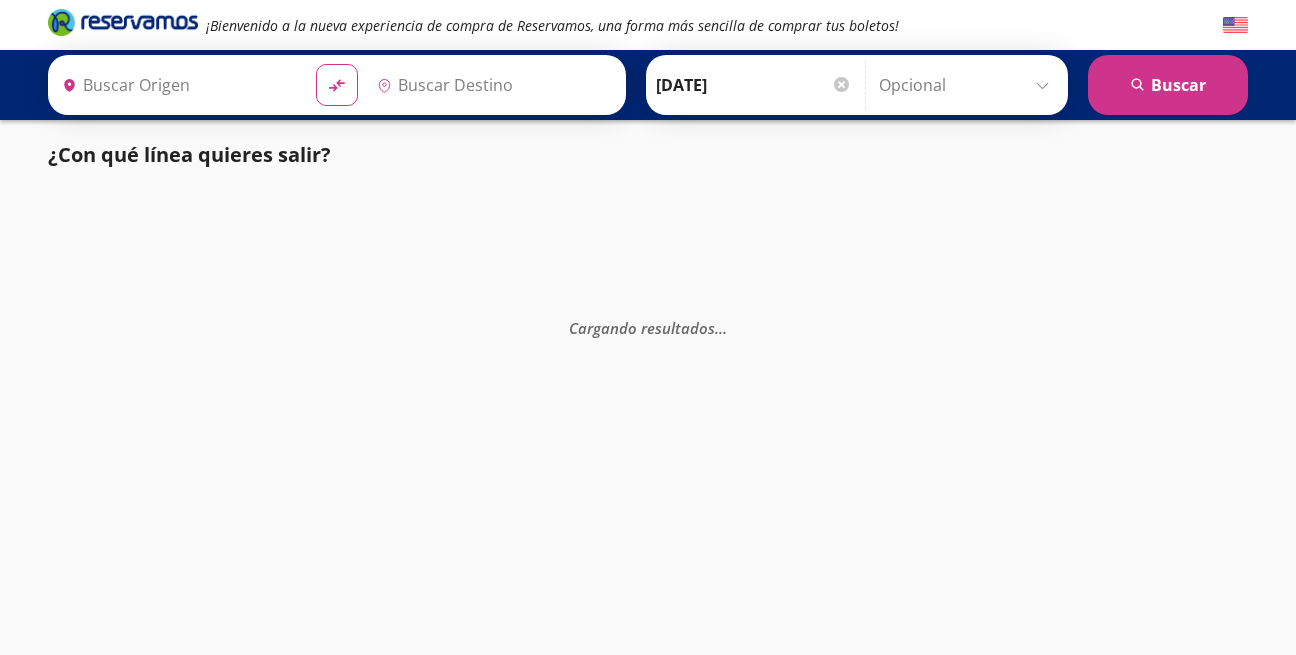 type on "[GEOGRAPHIC_DATA], [GEOGRAPHIC_DATA]" 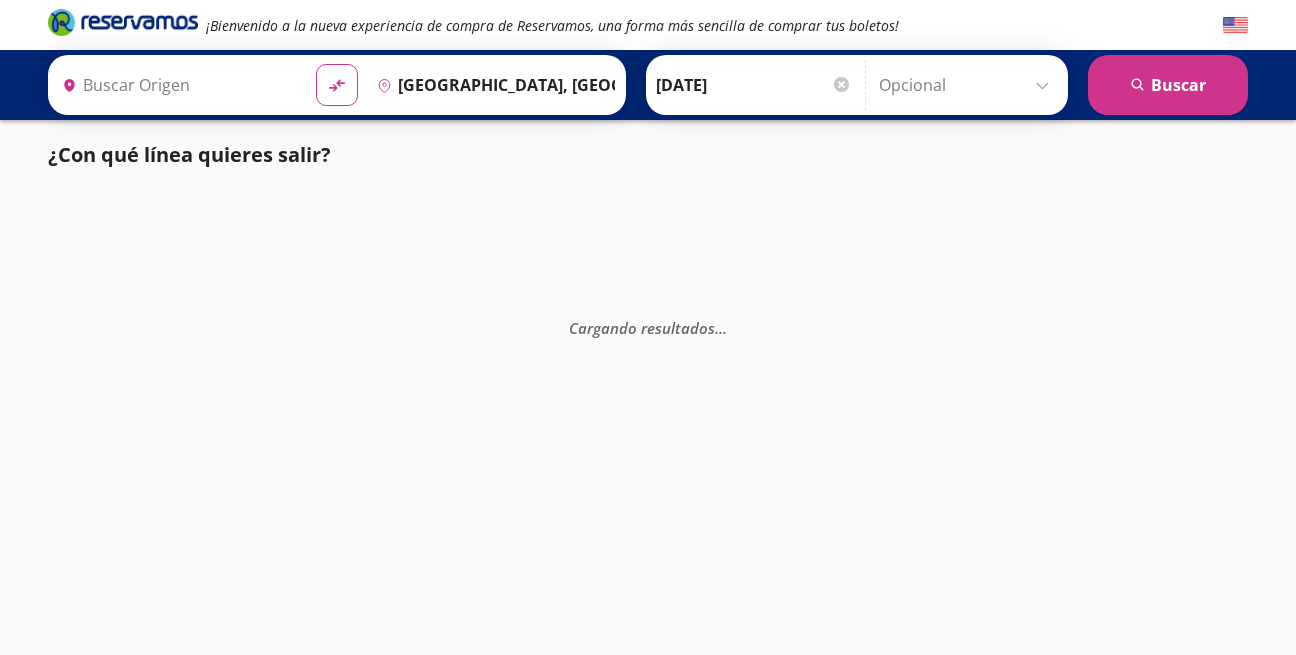 type on "[GEOGRAPHIC_DATA], [GEOGRAPHIC_DATA]" 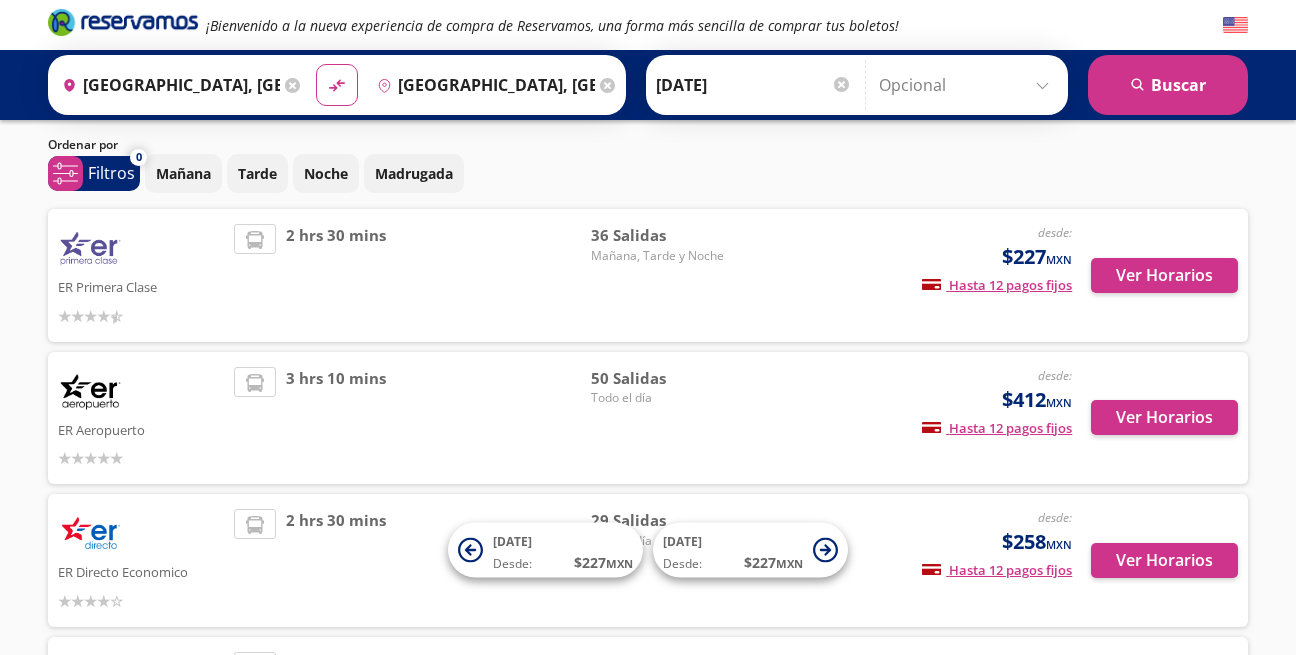 scroll, scrollTop: 0, scrollLeft: 0, axis: both 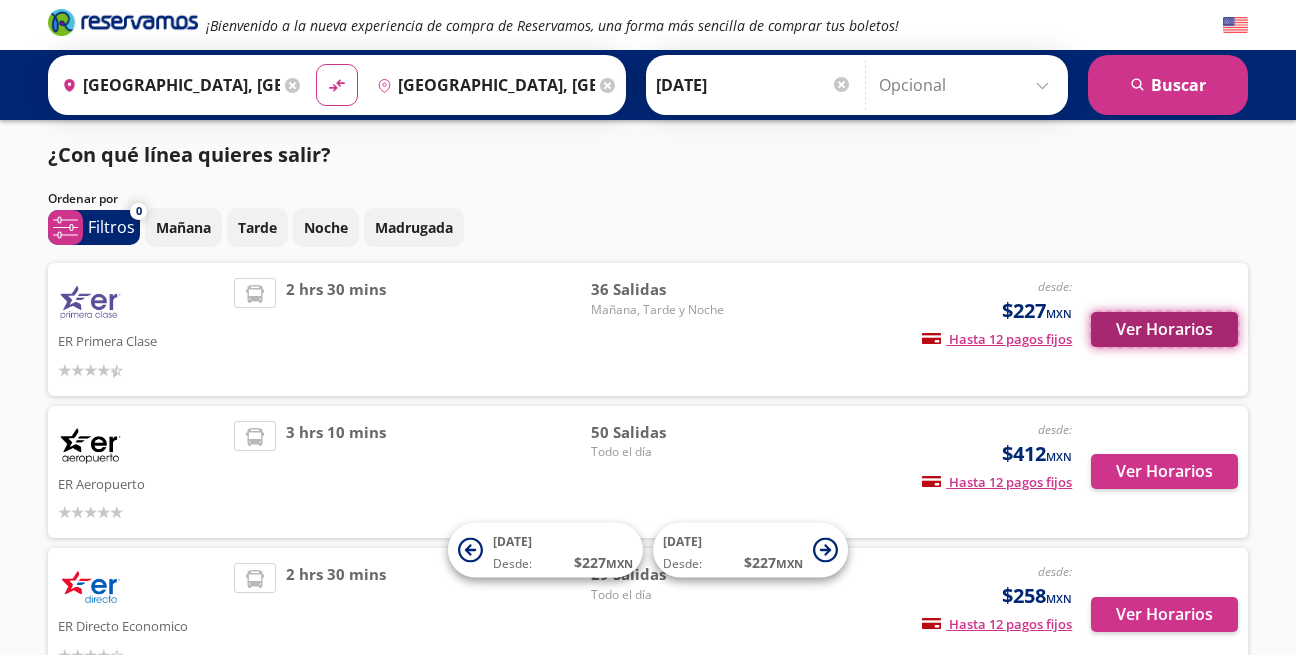 click on "Ver Horarios" at bounding box center (1164, 329) 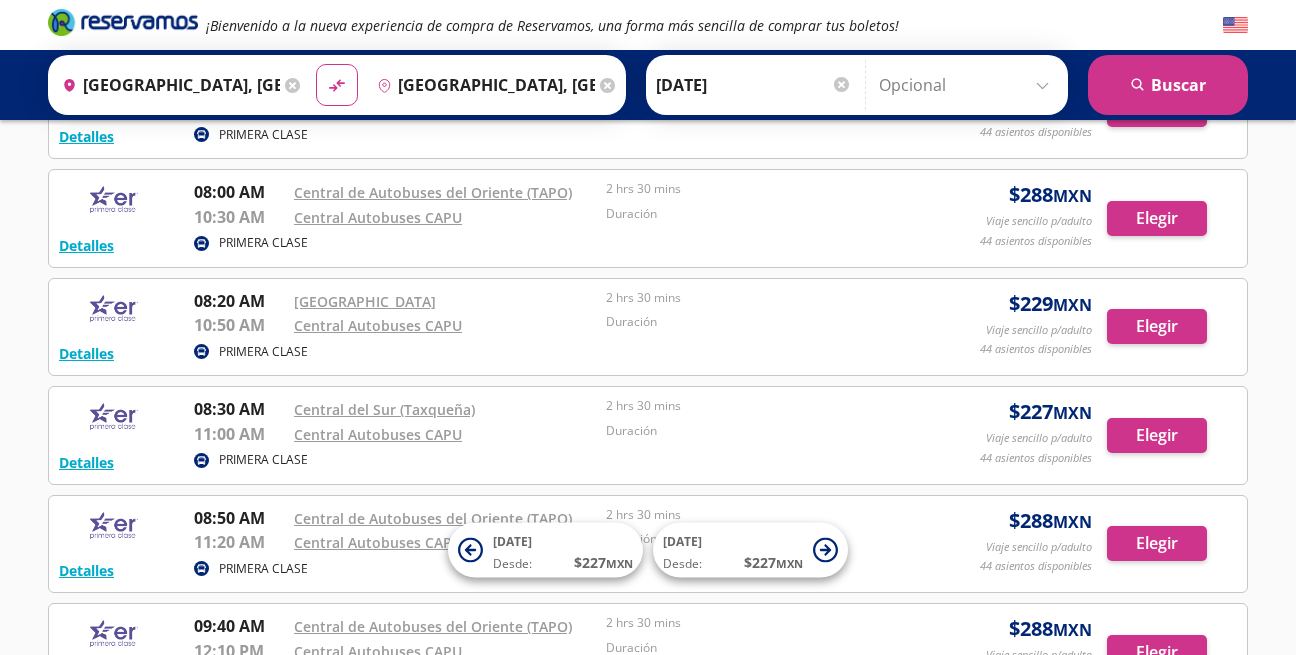 scroll, scrollTop: 497, scrollLeft: 0, axis: vertical 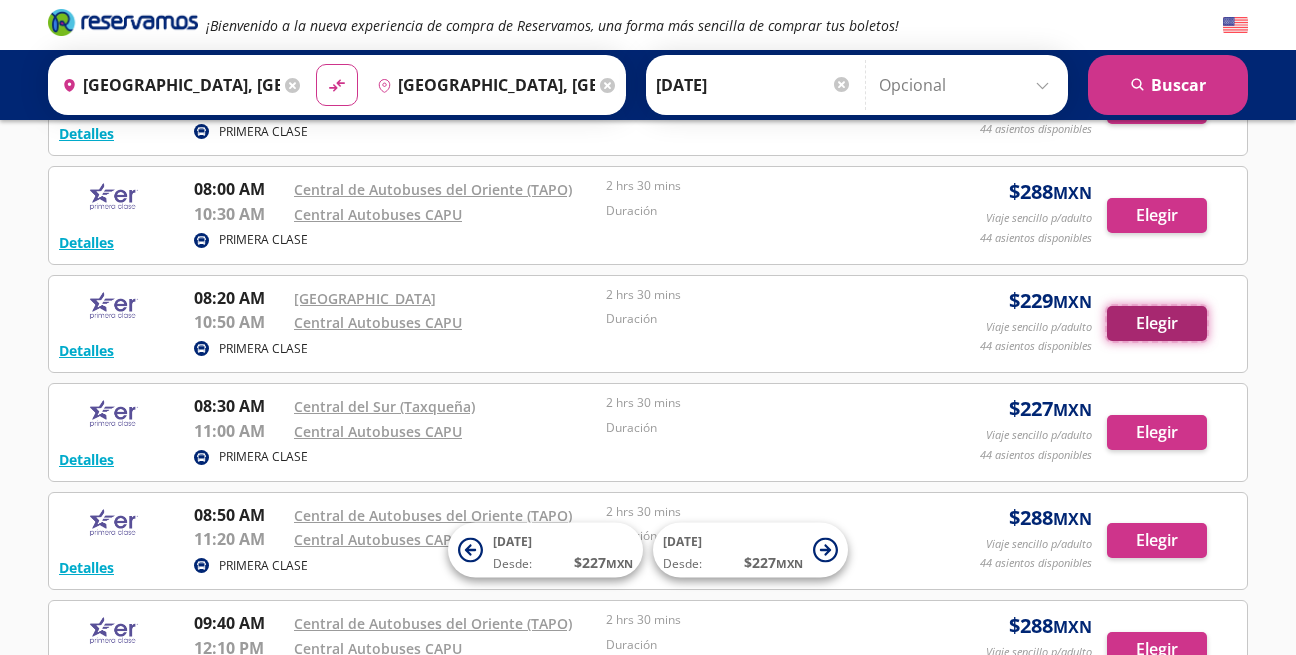 click on "Elegir" at bounding box center (1157, 323) 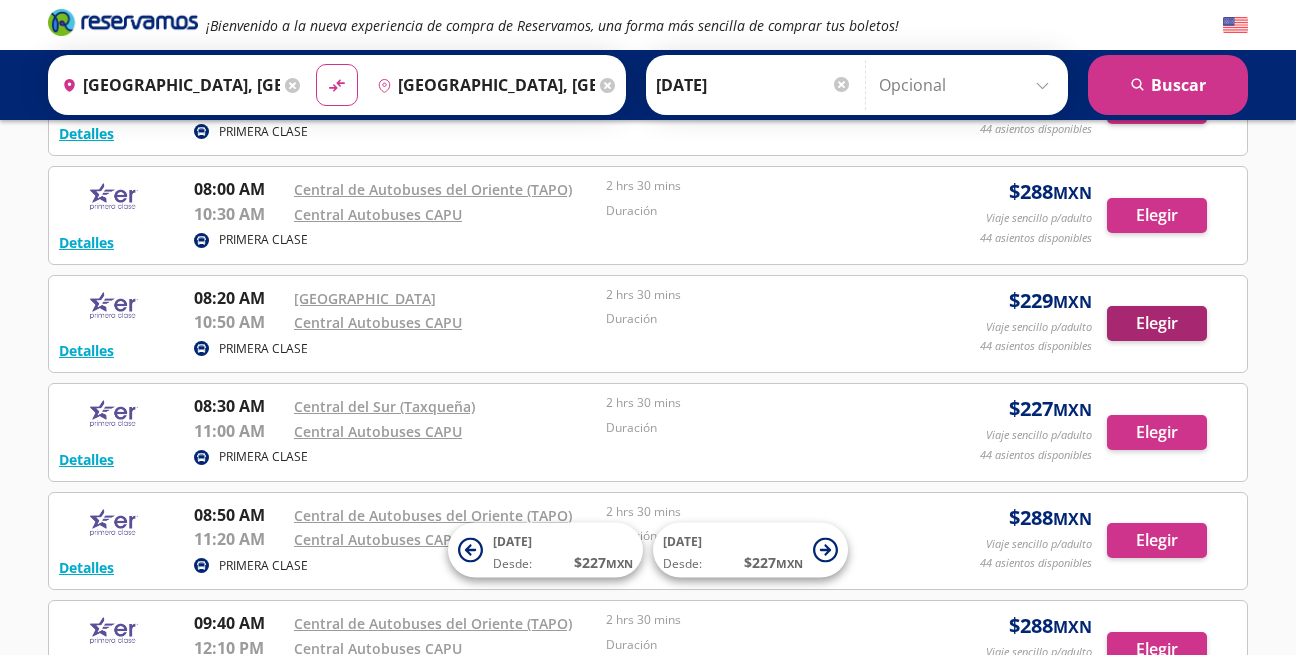 scroll, scrollTop: 0, scrollLeft: 0, axis: both 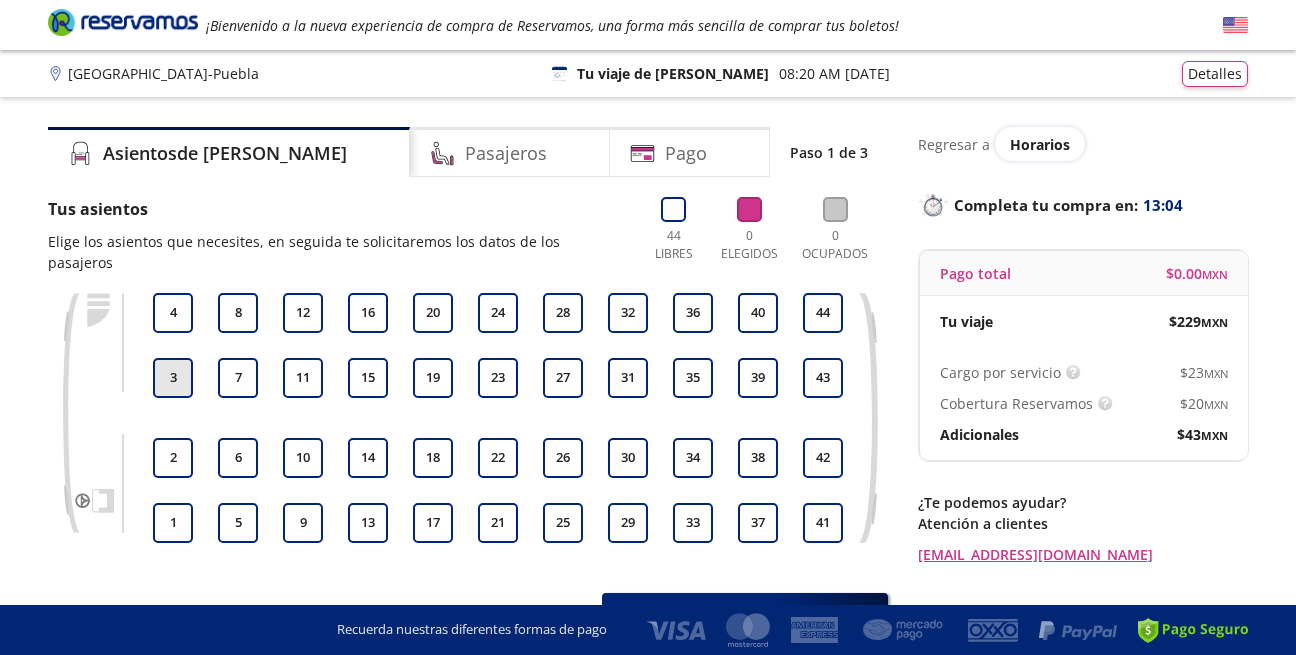 click on "3" at bounding box center [173, 378] 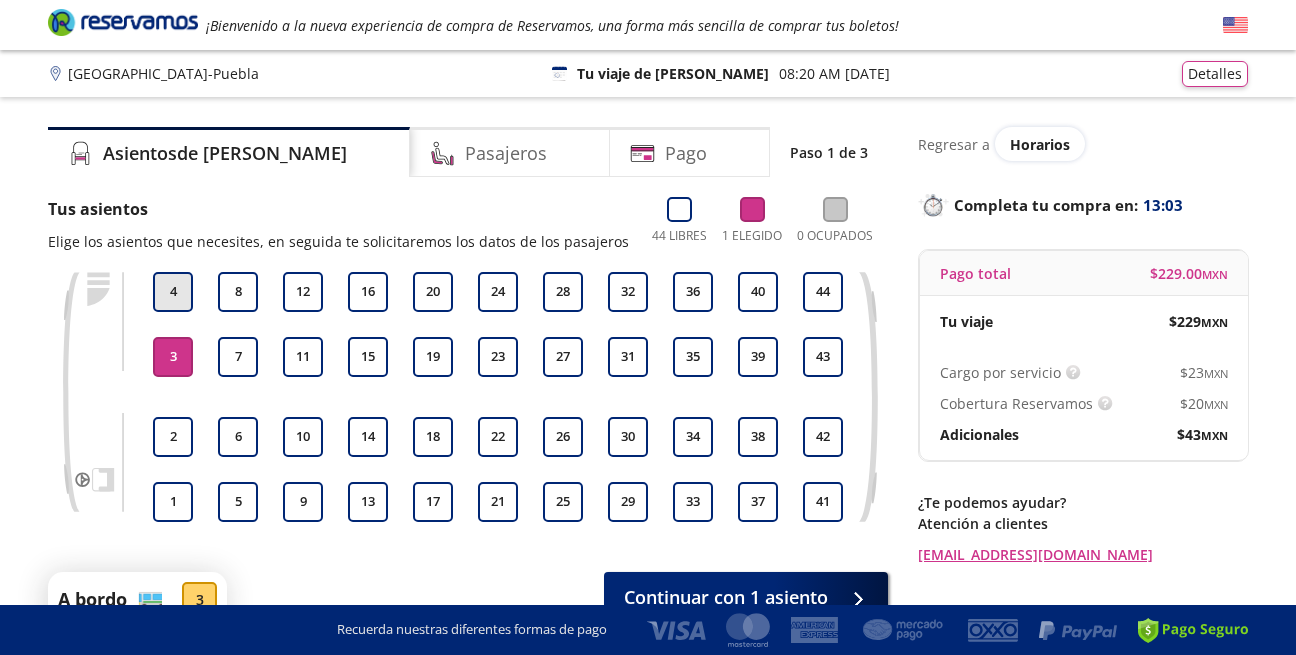 click on "4" at bounding box center (173, 292) 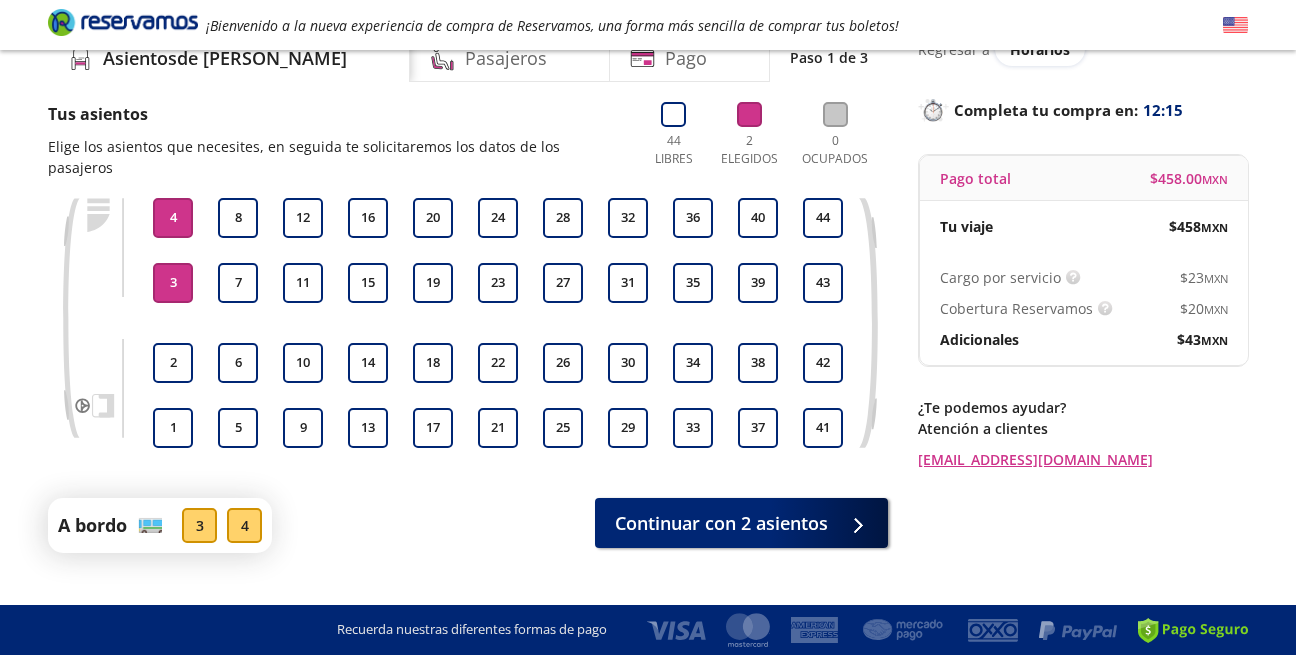 scroll, scrollTop: 113, scrollLeft: 0, axis: vertical 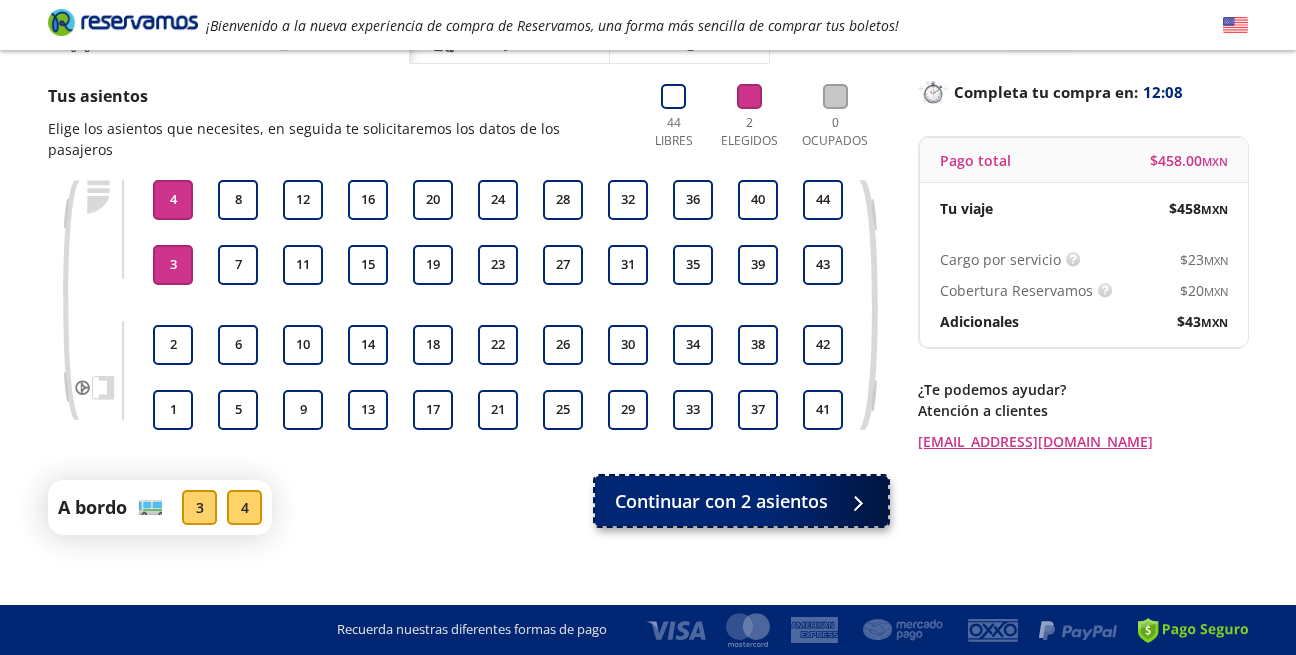 click 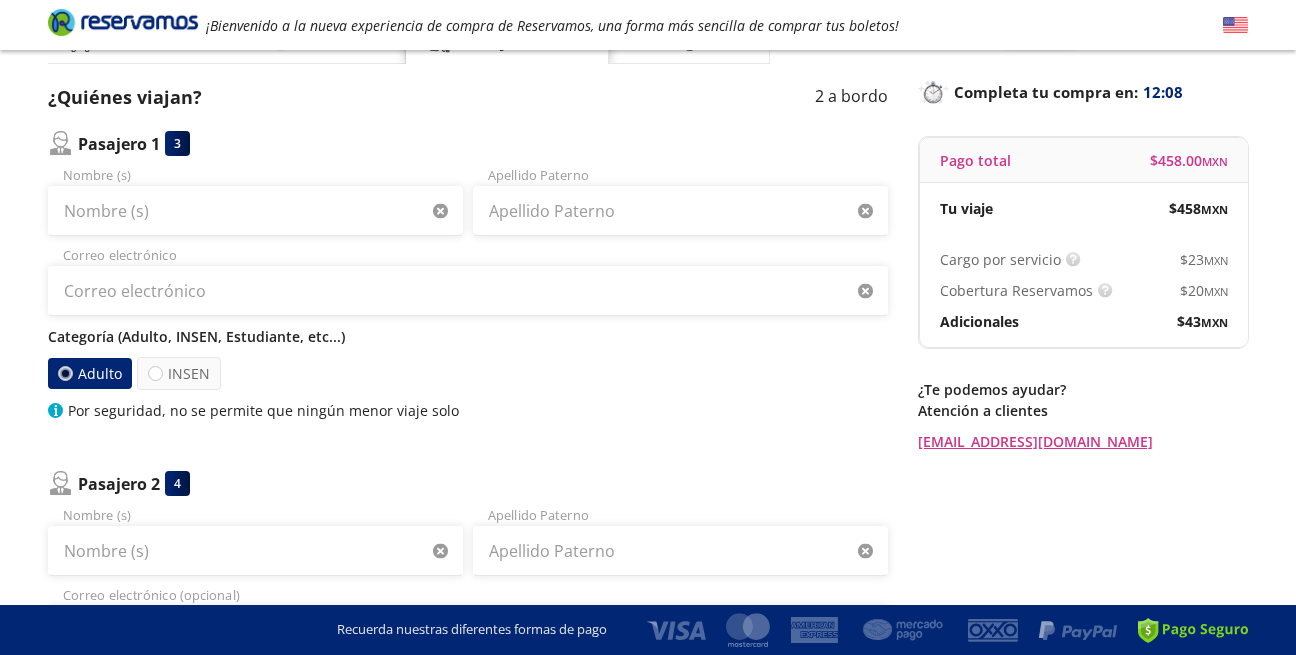 scroll, scrollTop: 0, scrollLeft: 0, axis: both 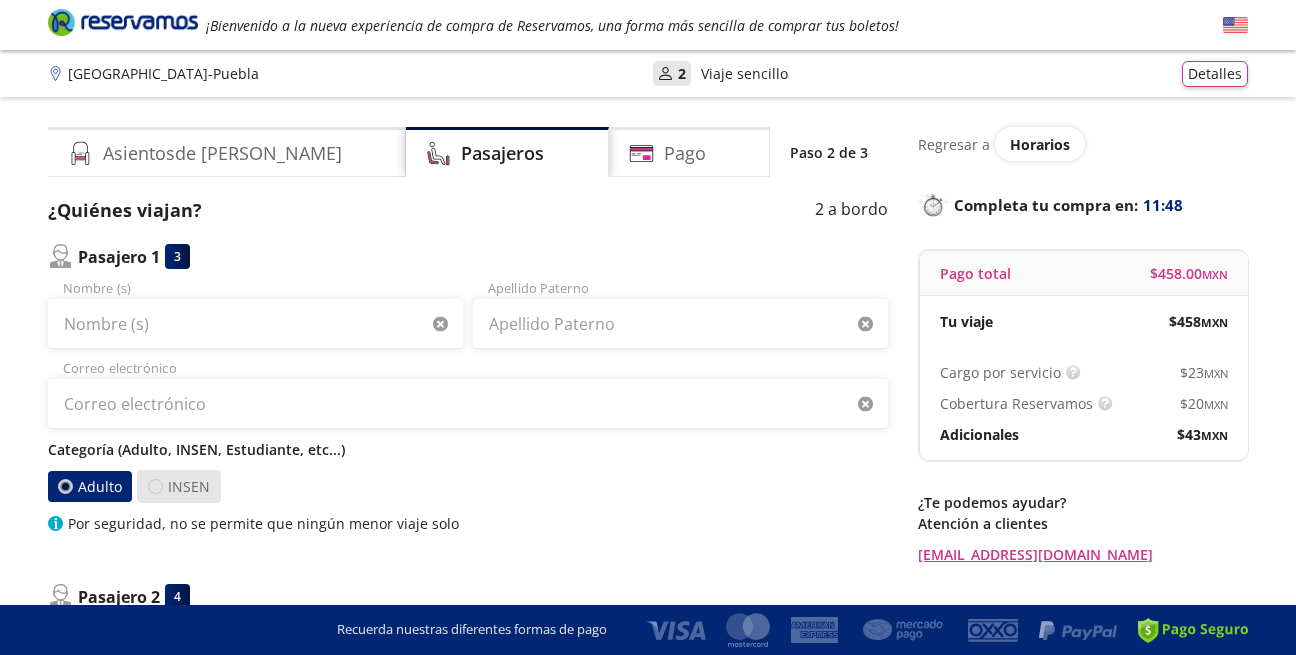 click at bounding box center (155, 486) 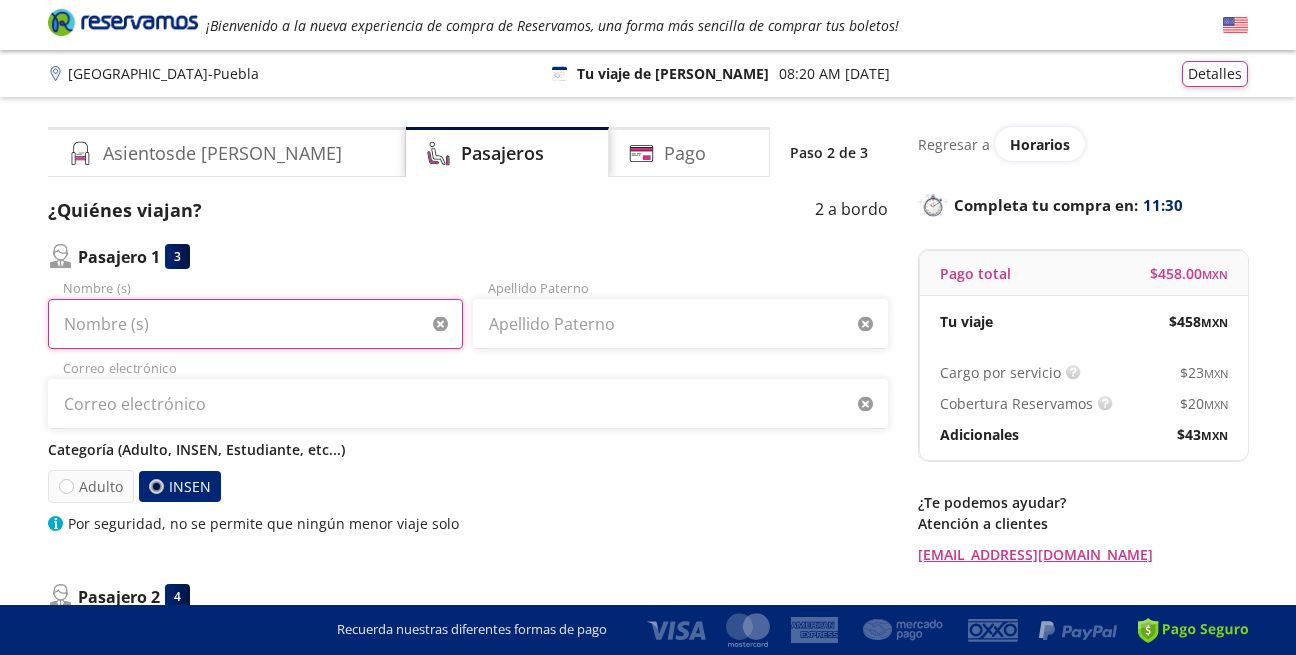 click on "Nombre (s)" at bounding box center [255, 324] 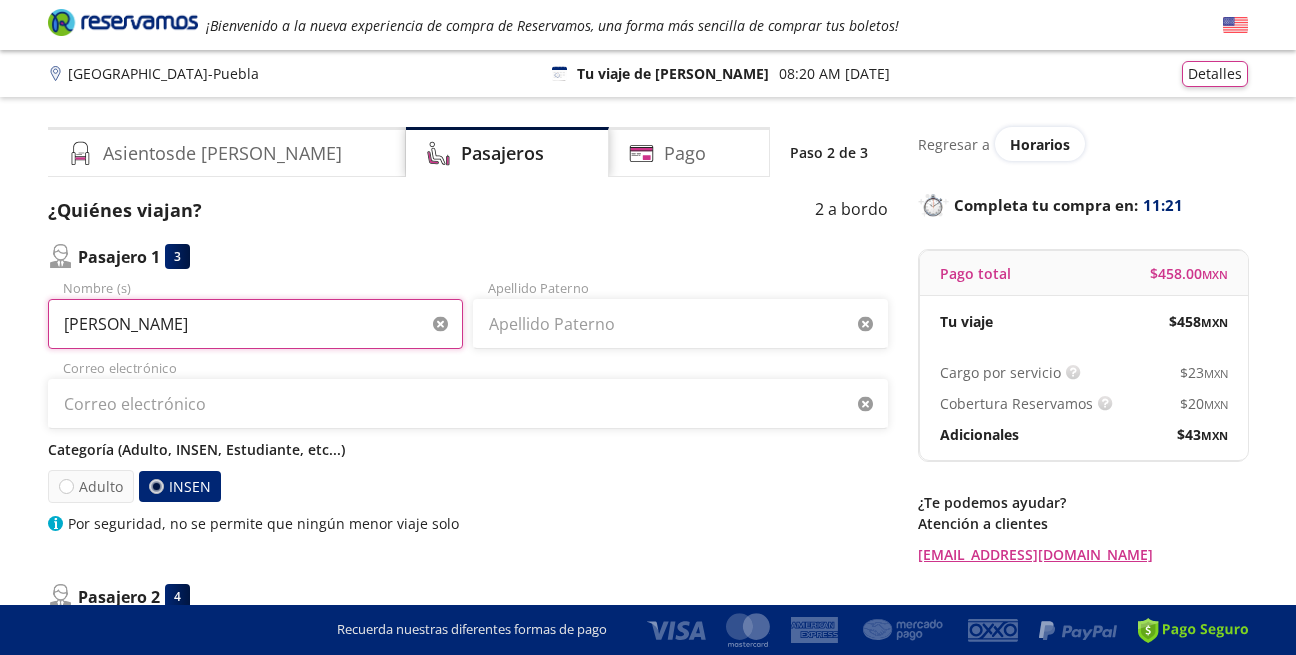 type on "[PERSON_NAME]" 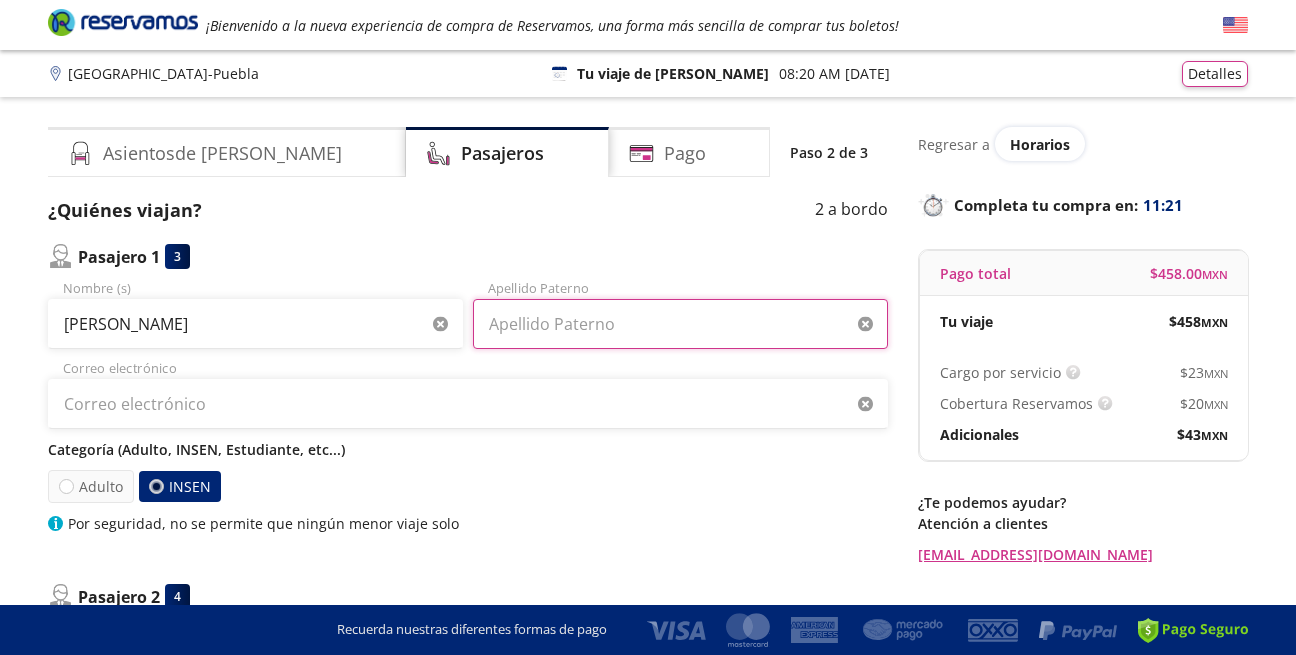click on "Apellido Paterno" at bounding box center [680, 324] 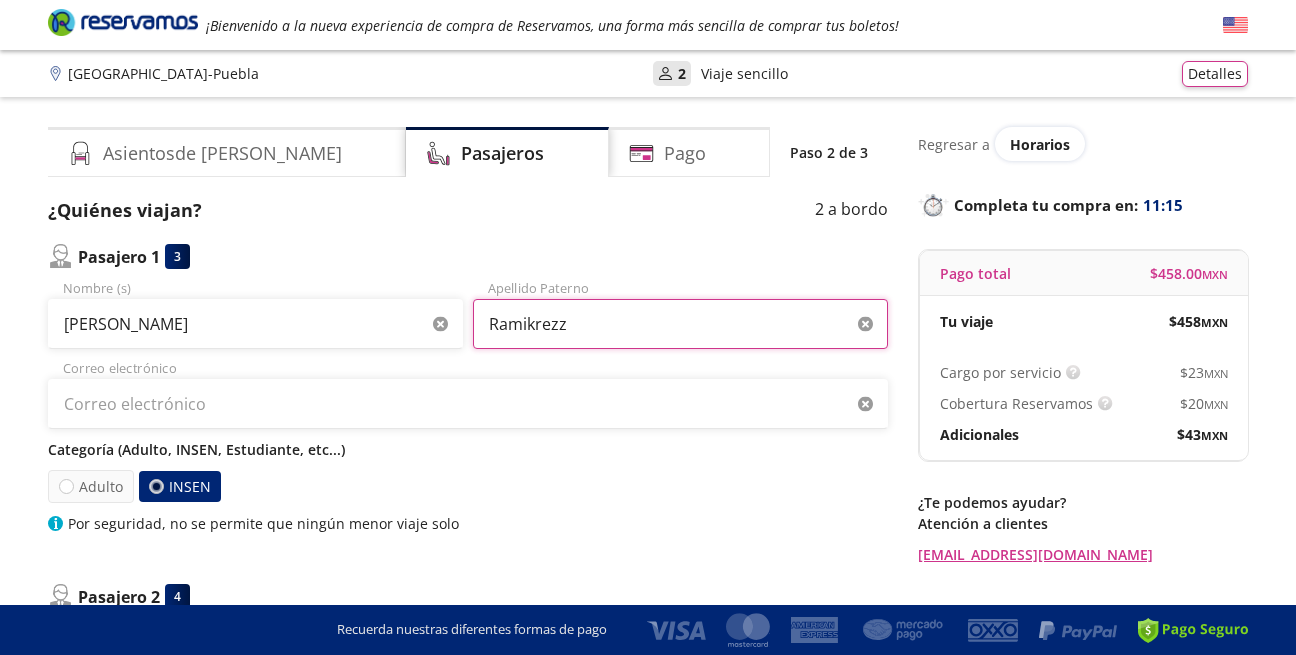 type on "Ramikrezz" 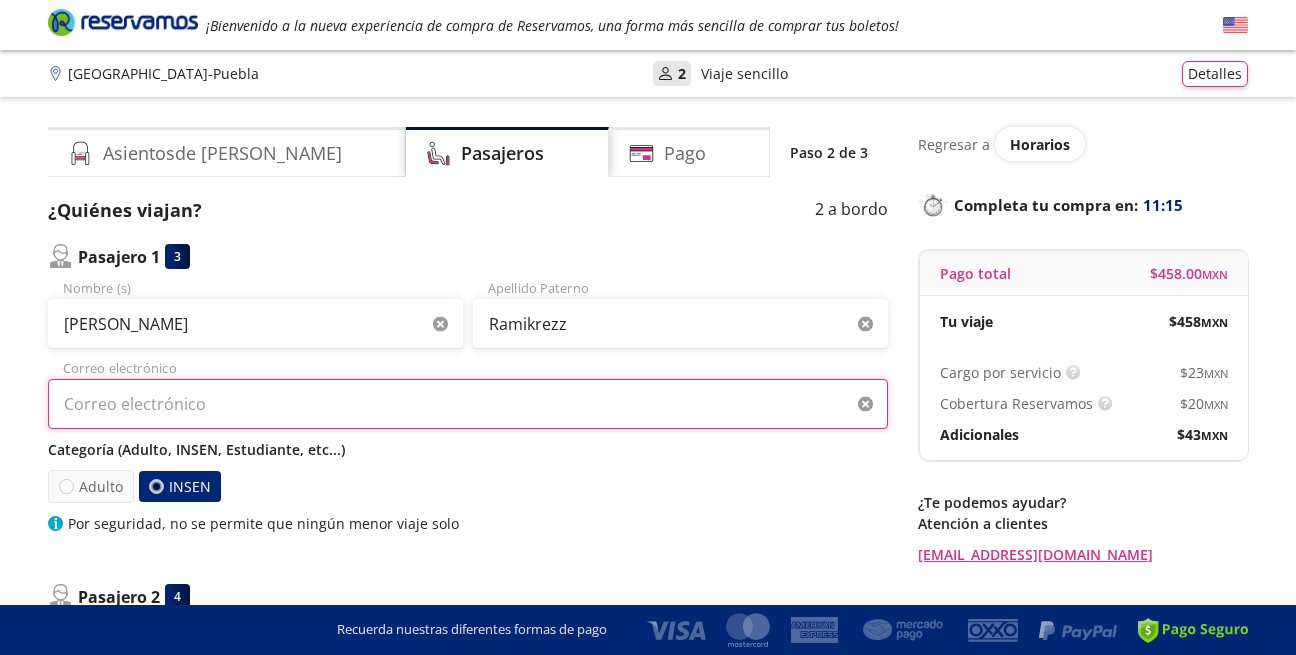click on "Correo electrónico" at bounding box center [468, 404] 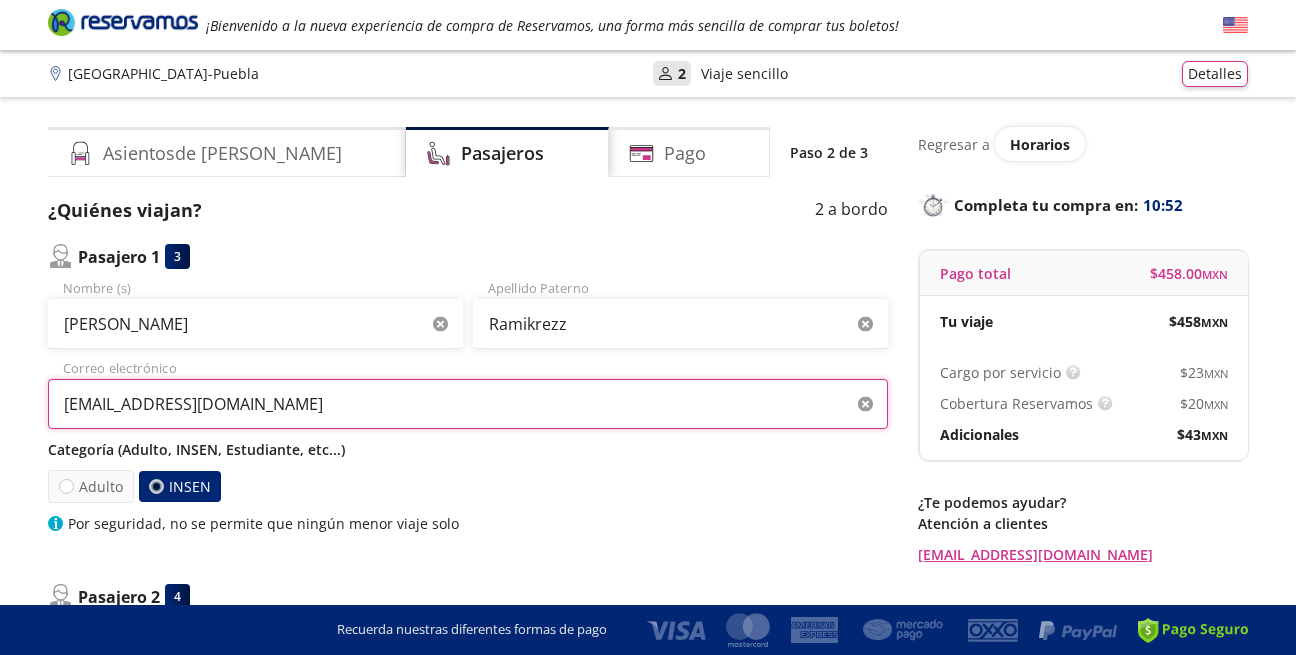 type on "[EMAIL_ADDRESS][DOMAIN_NAME]" 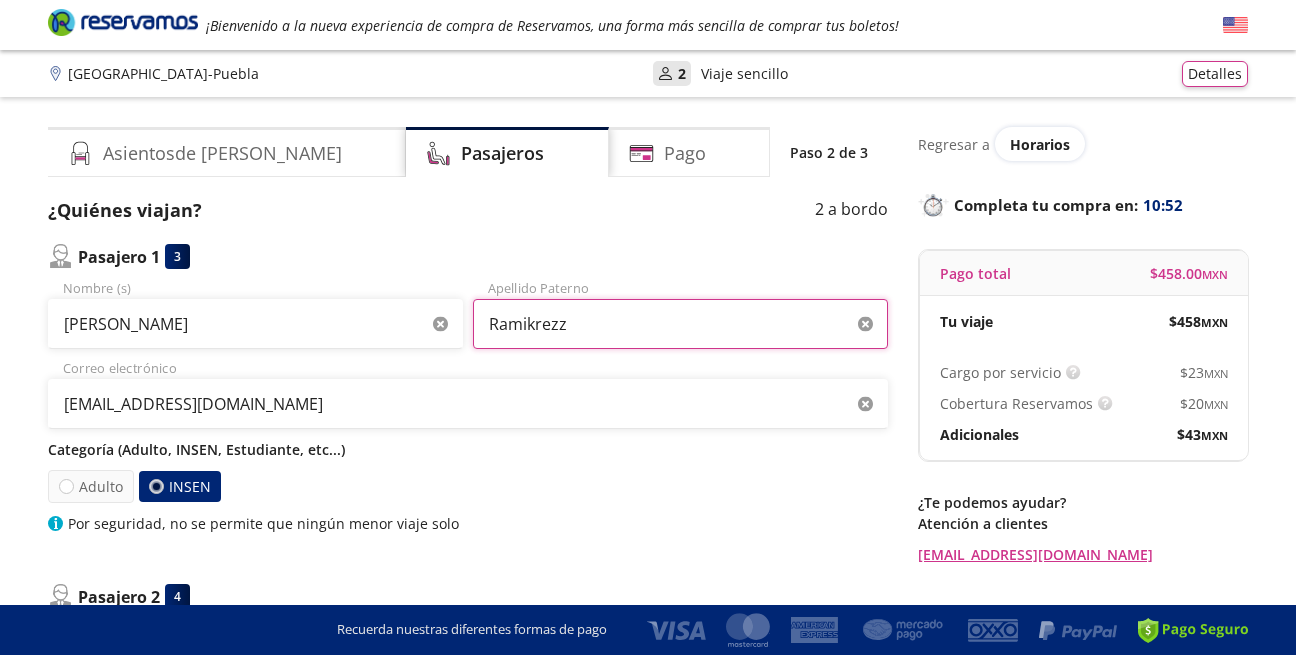 click on "Ramikrezz" at bounding box center (680, 324) 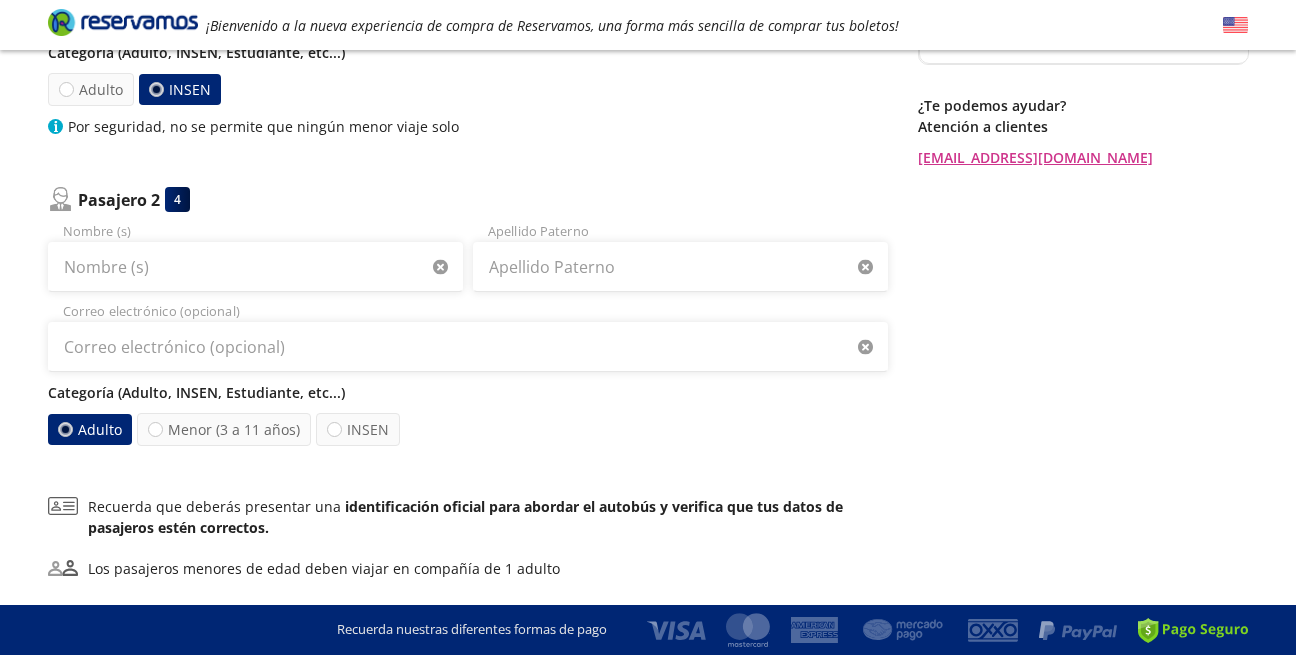 scroll, scrollTop: 394, scrollLeft: 0, axis: vertical 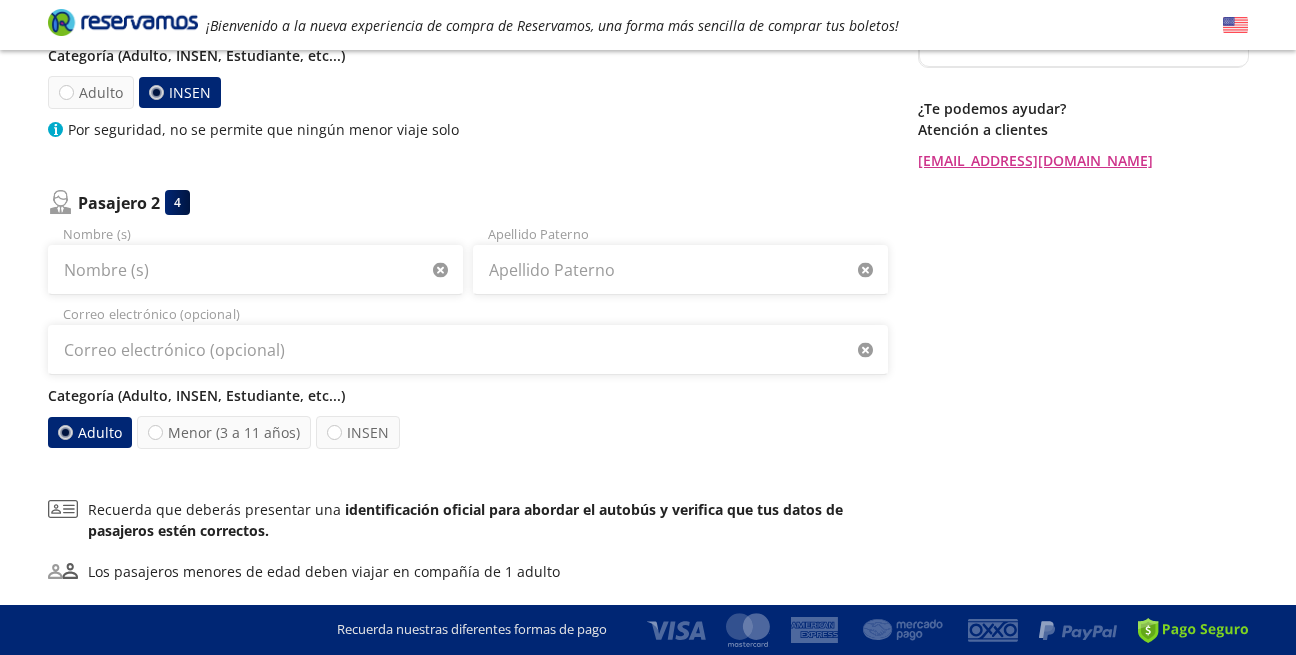 type on "[PERSON_NAME]" 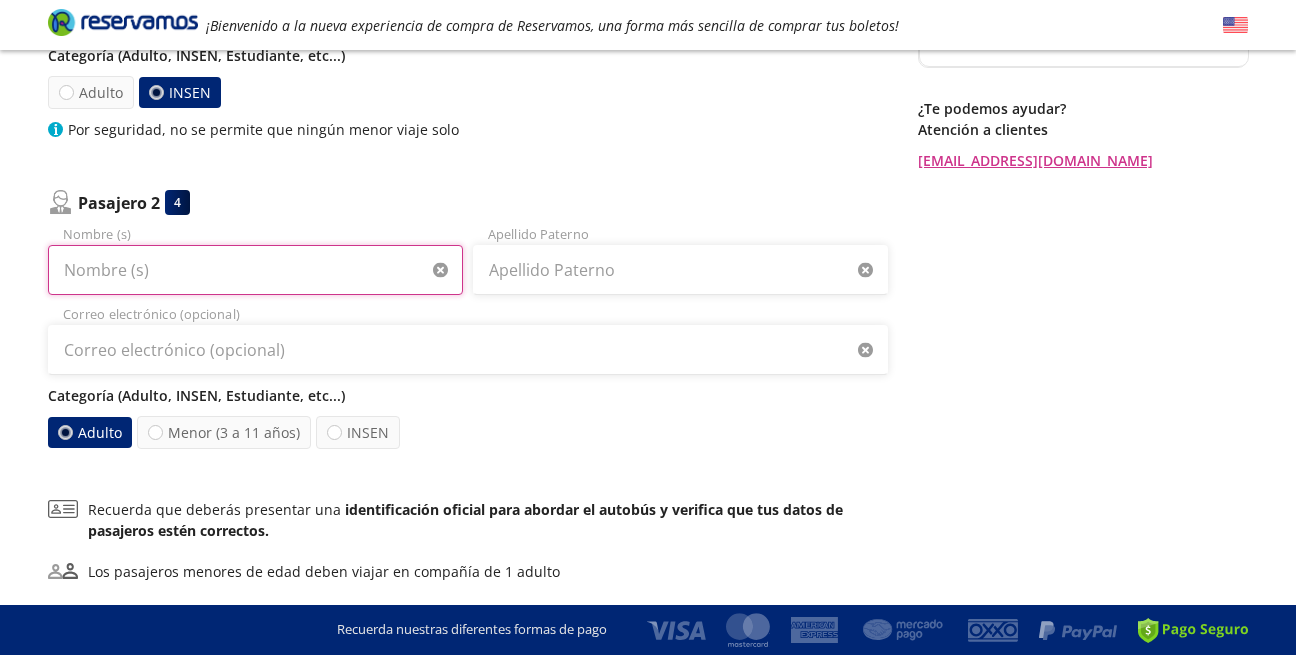 click on "Nombre (s)" at bounding box center (255, 270) 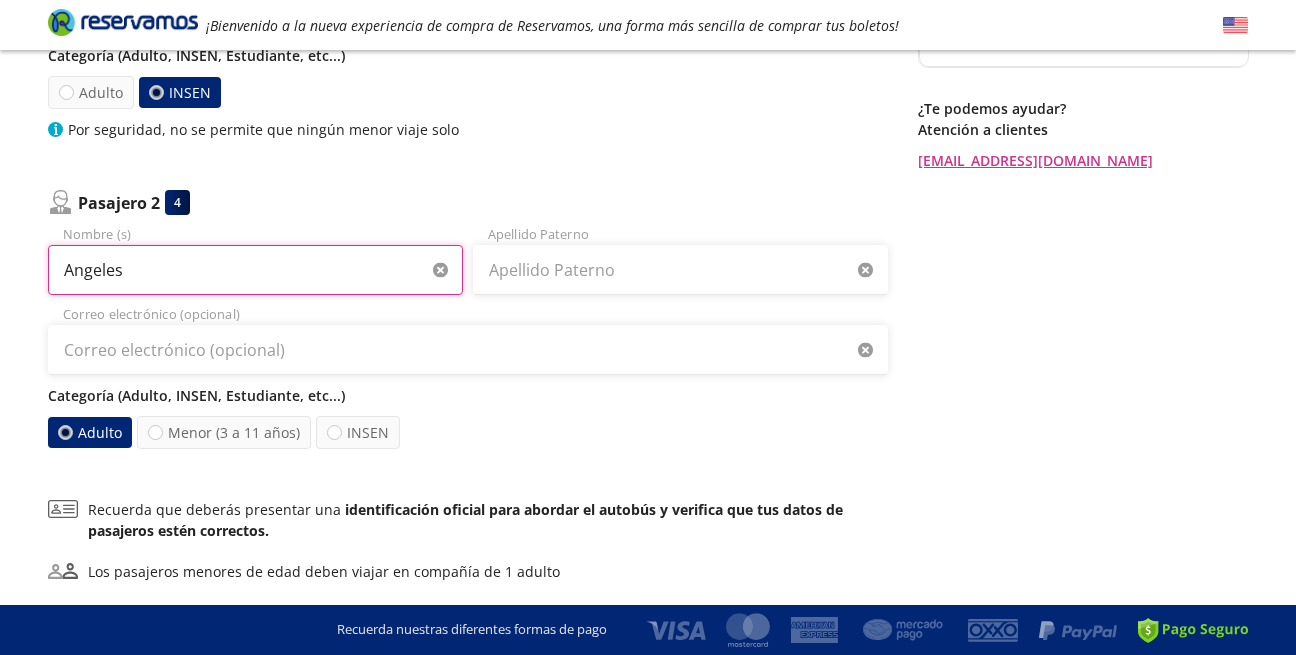 type on "Angeles" 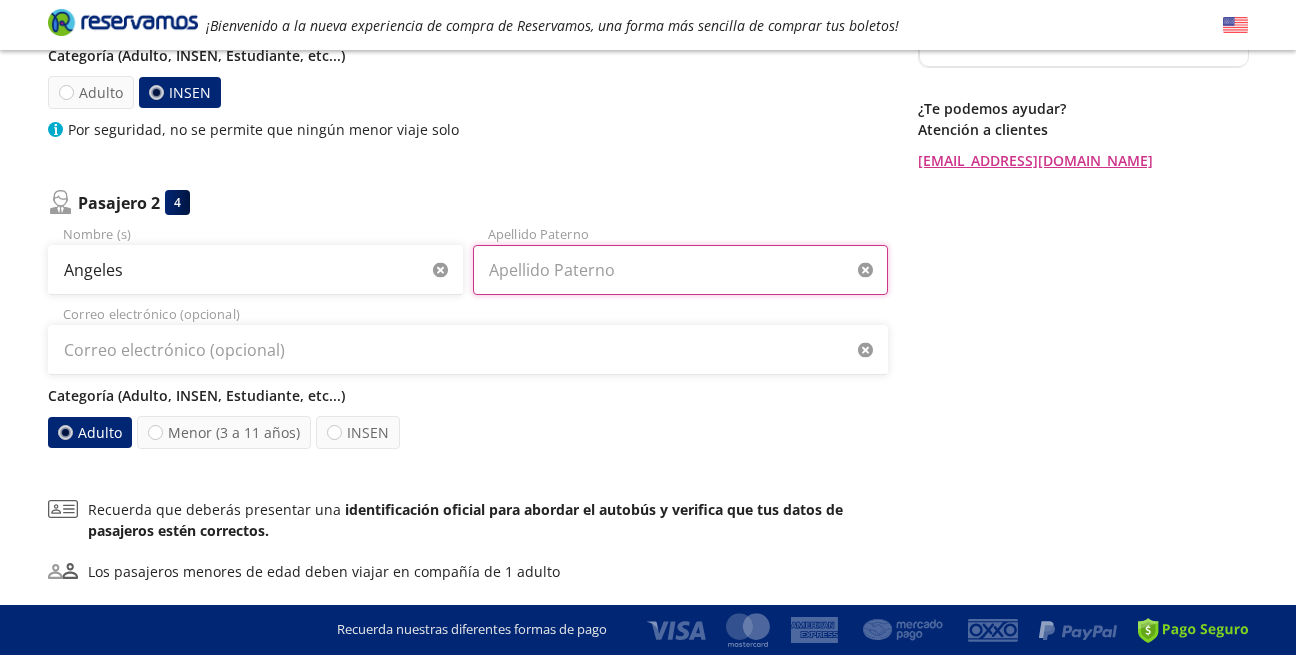 click on "Apellido Paterno" at bounding box center (680, 270) 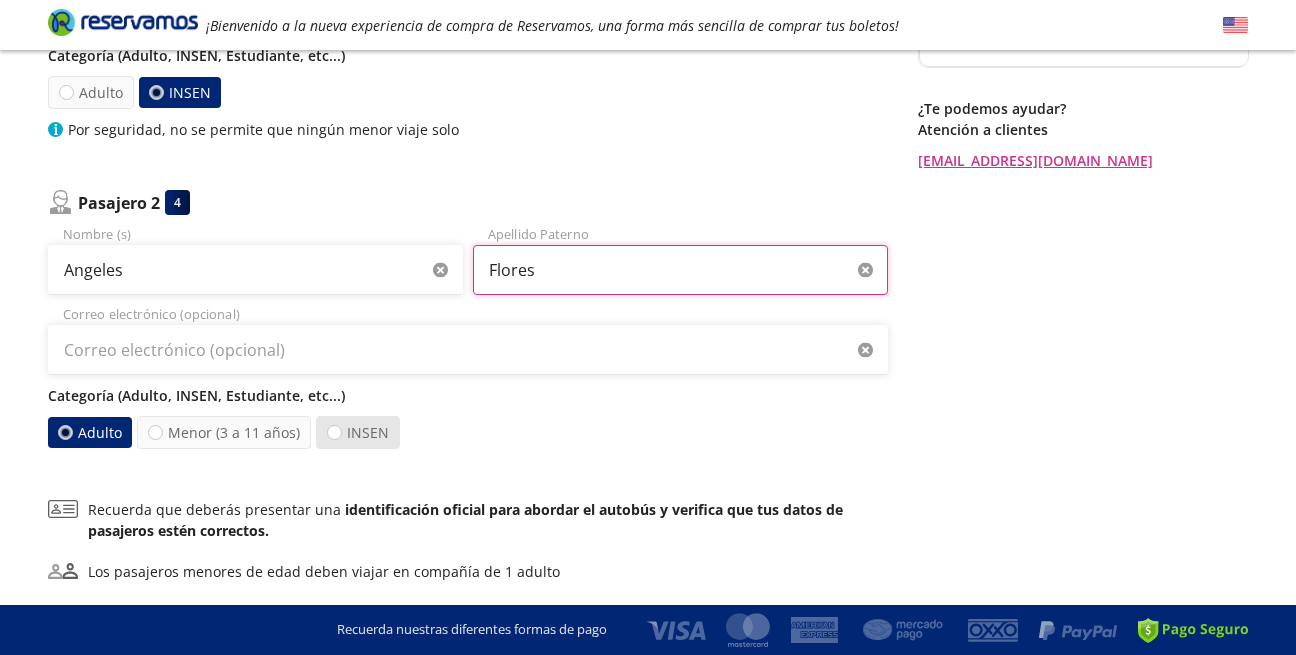 type on "Flores" 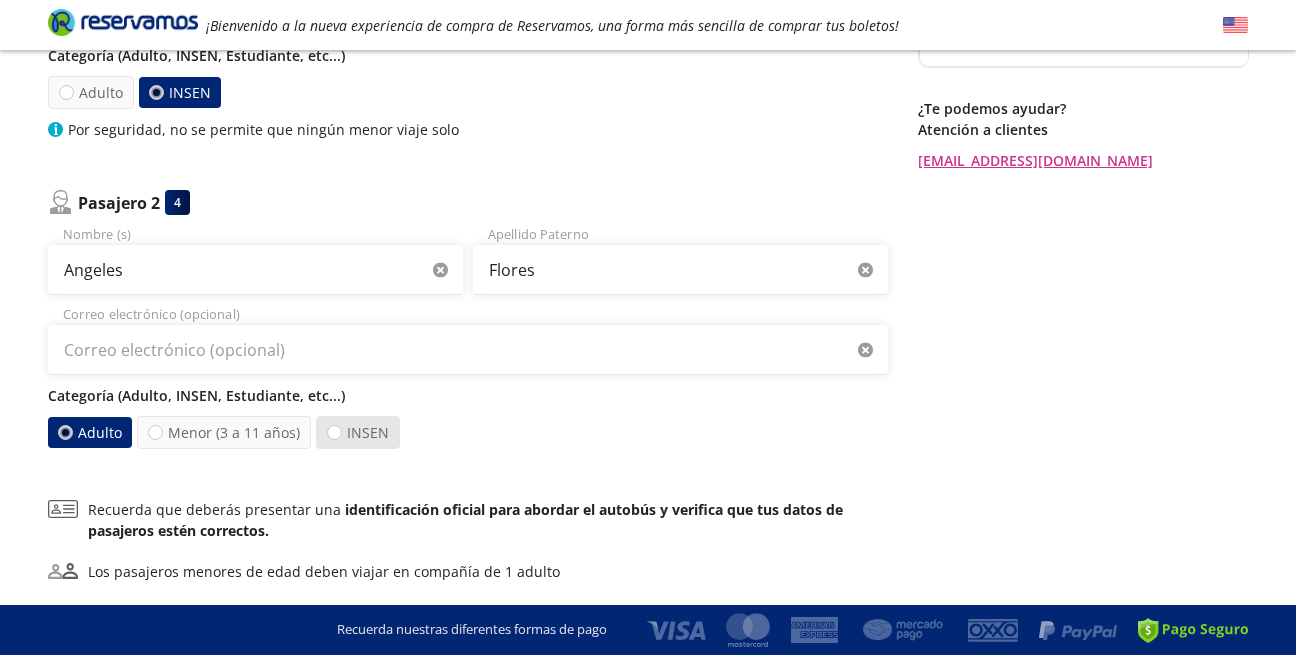 click on "INSEN" at bounding box center (358, 432) 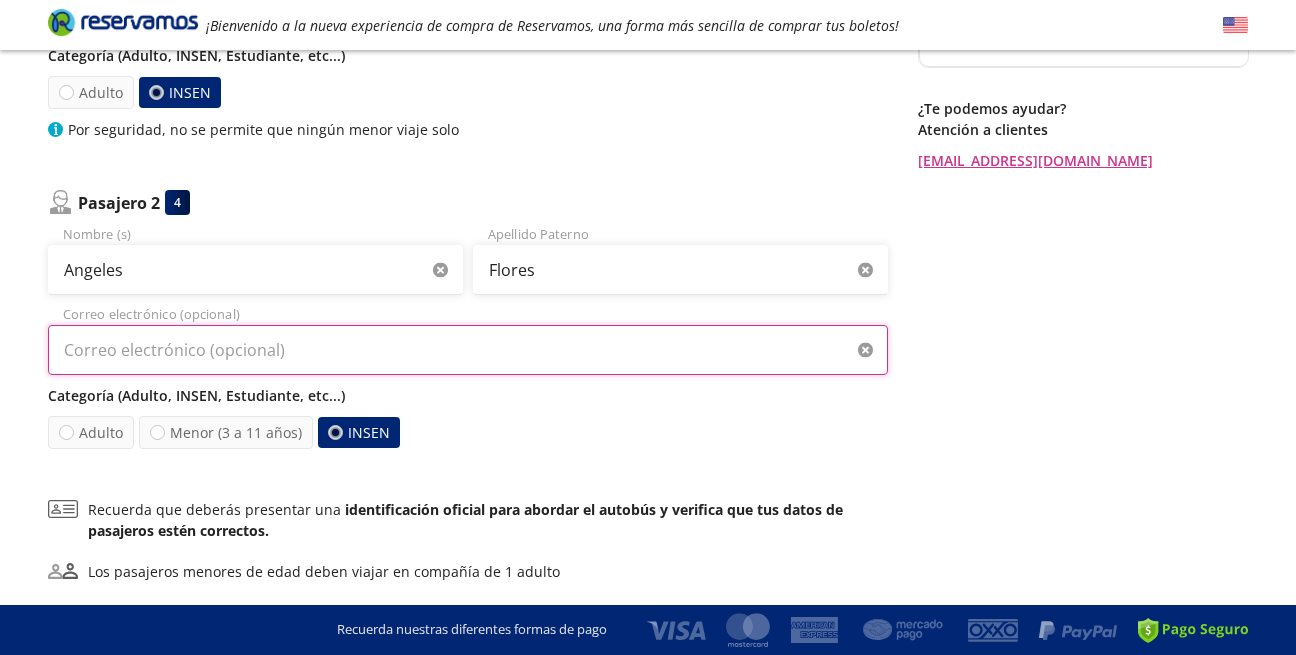 click on "Correo electrónico (opcional)" at bounding box center [468, 350] 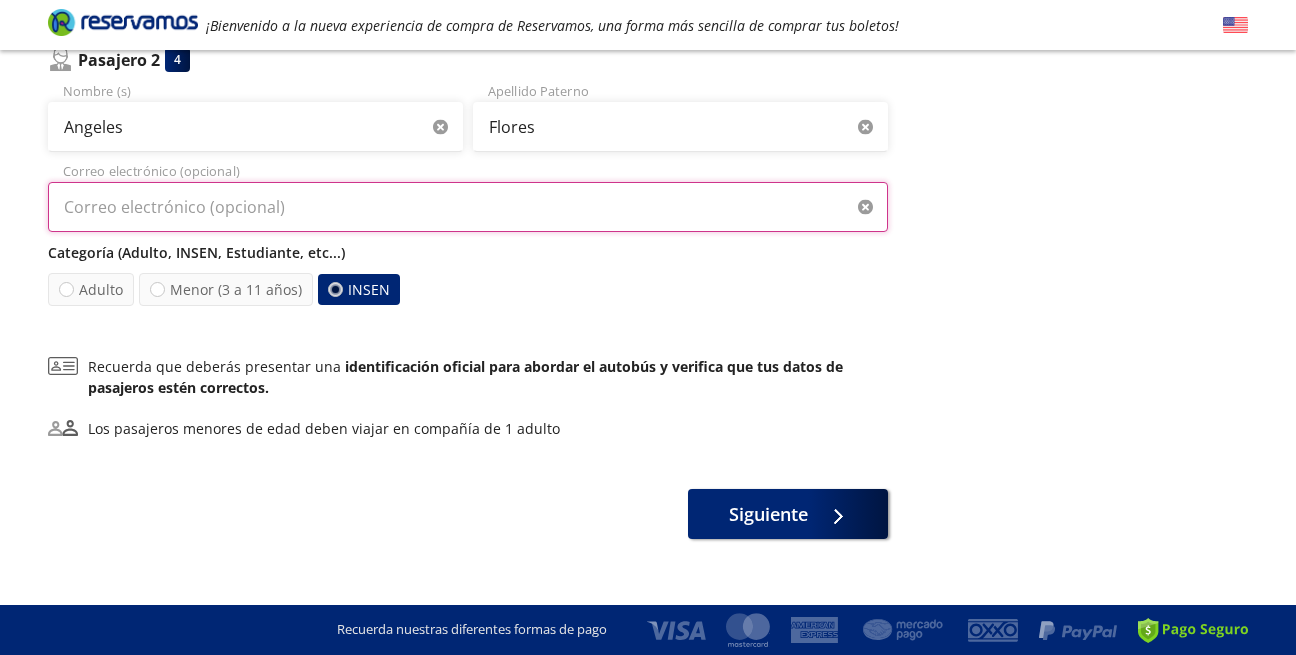 scroll, scrollTop: 541, scrollLeft: 0, axis: vertical 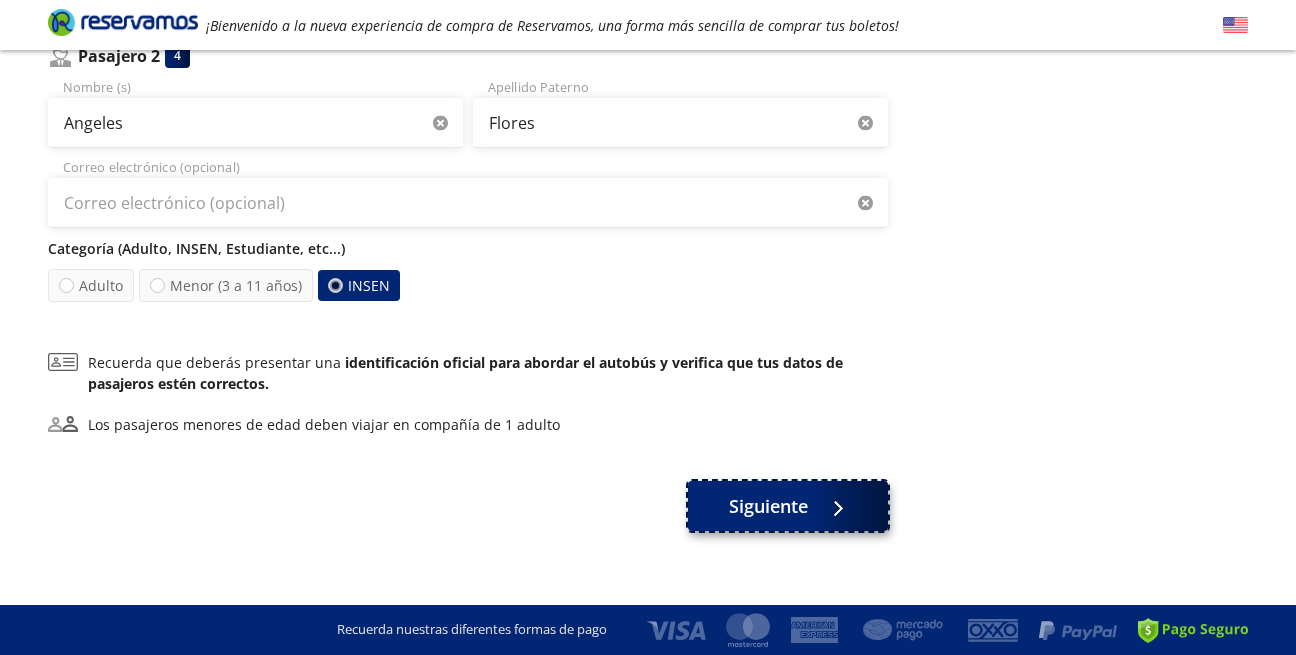 click on "Siguiente" at bounding box center (768, 506) 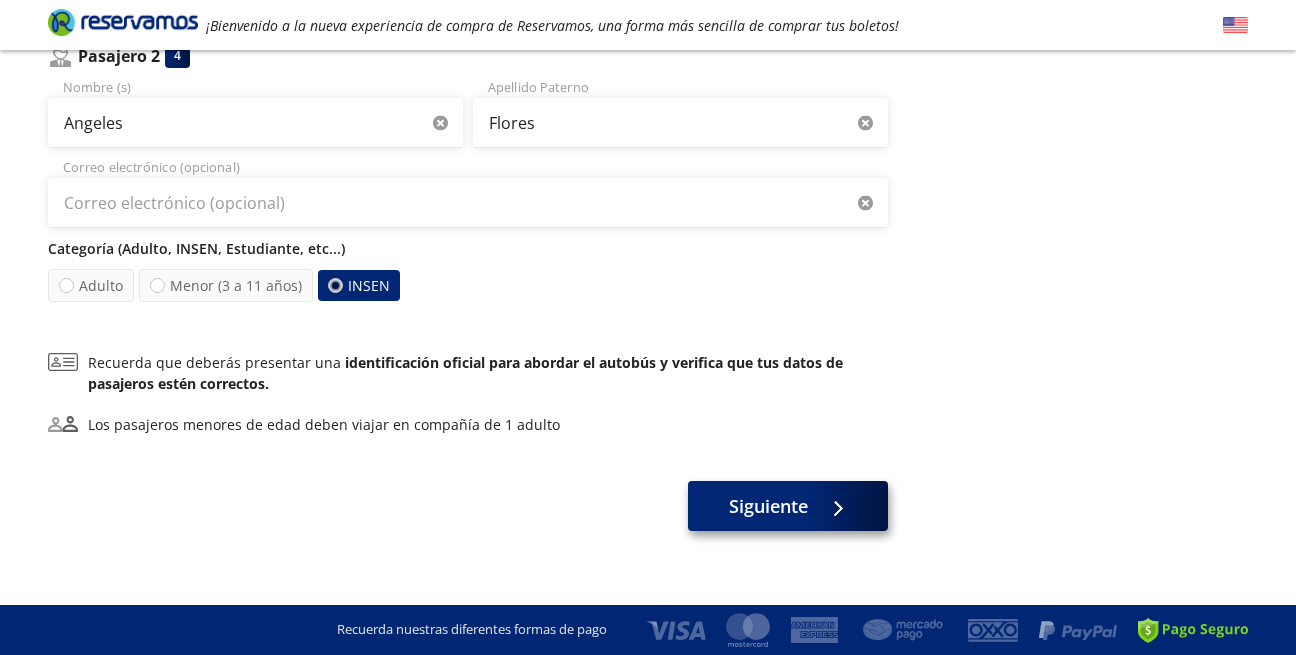 scroll, scrollTop: 0, scrollLeft: 0, axis: both 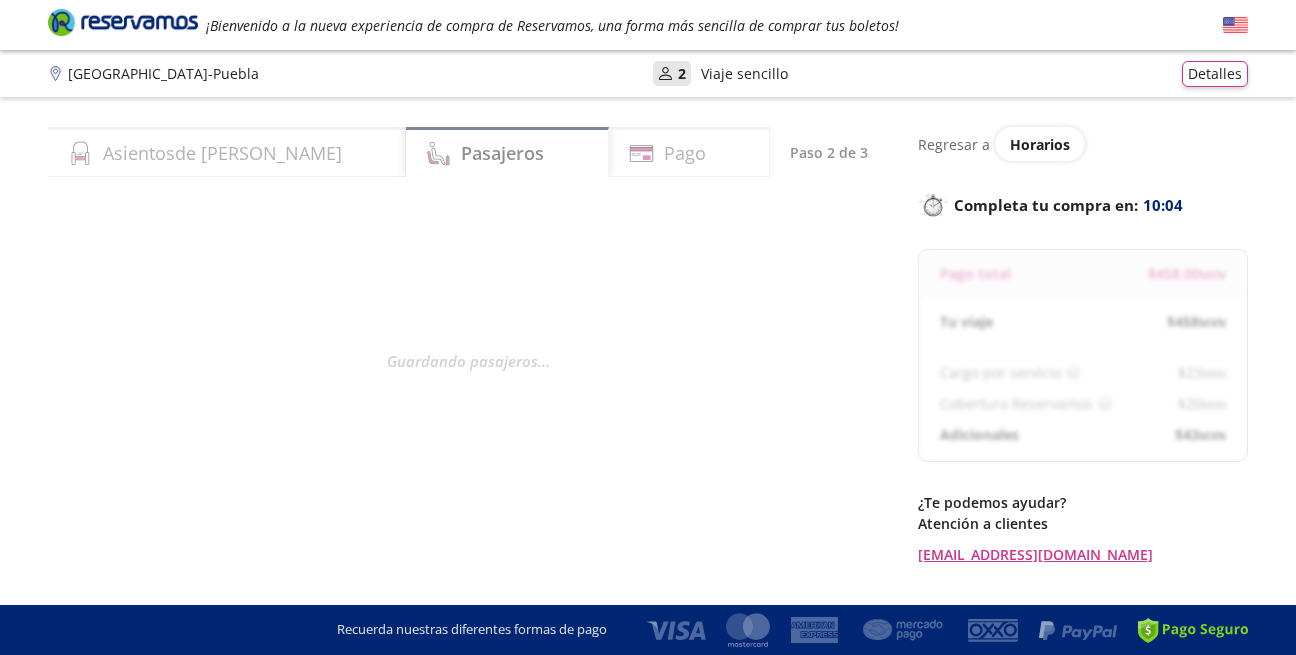 select on "MX" 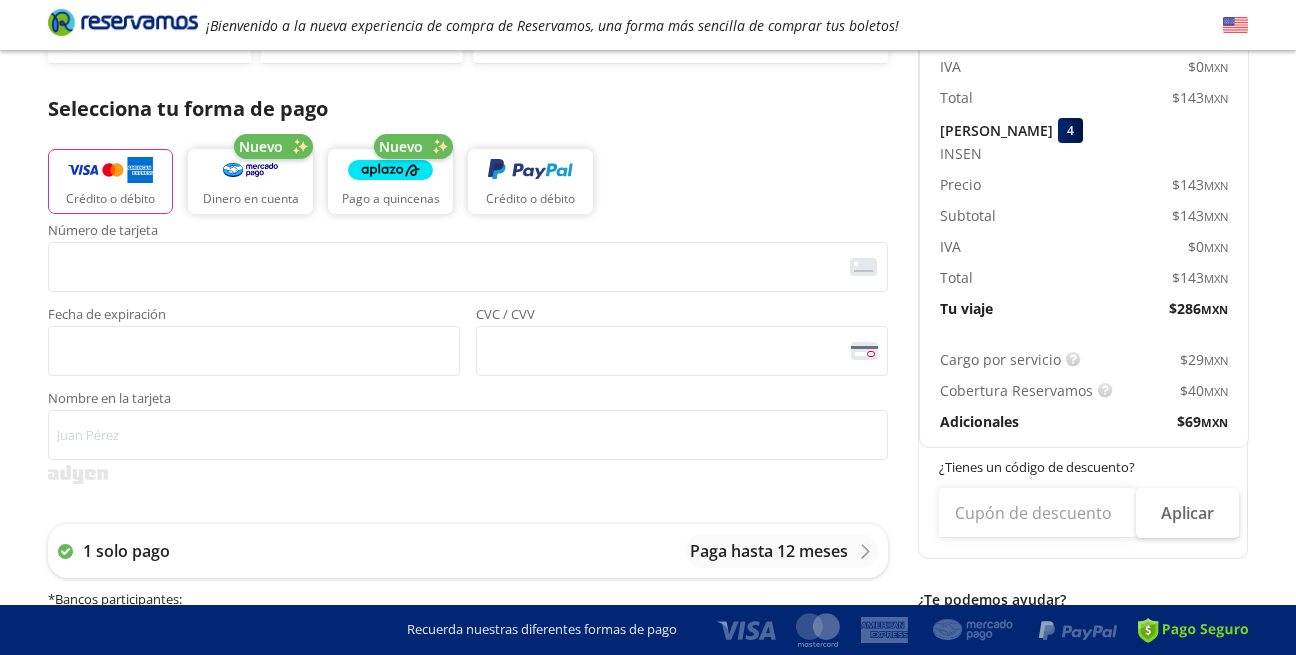 scroll, scrollTop: 374, scrollLeft: 0, axis: vertical 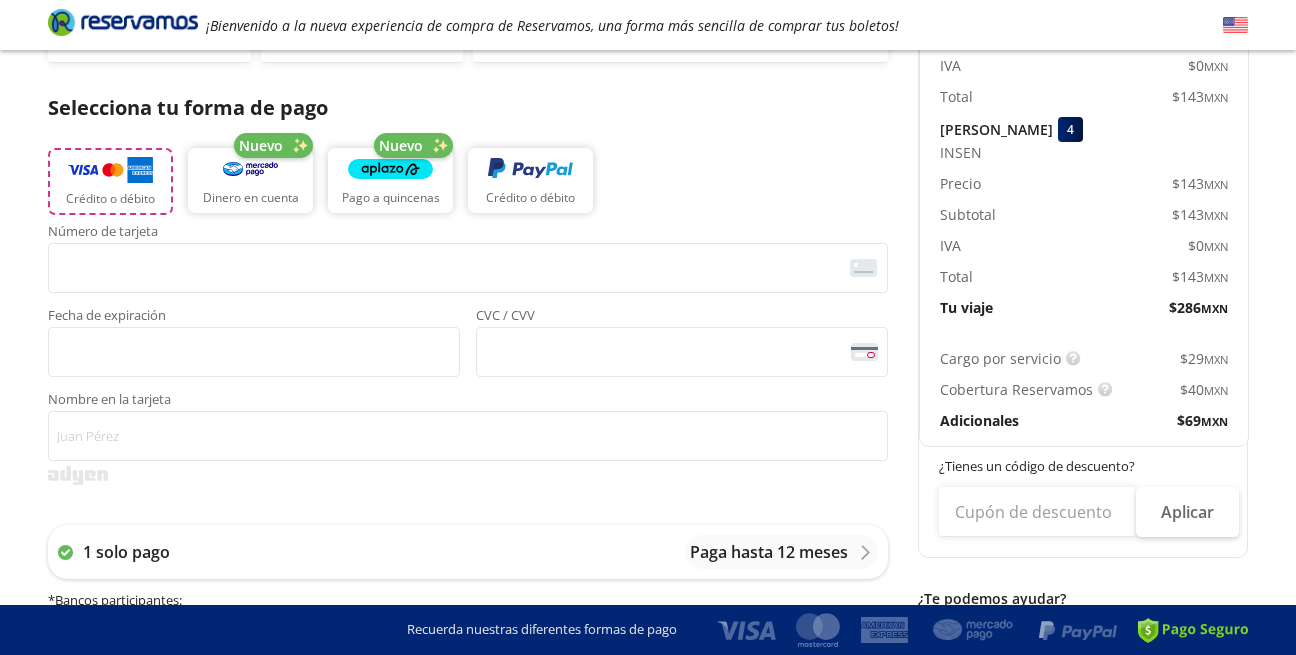 click at bounding box center (110, 170) 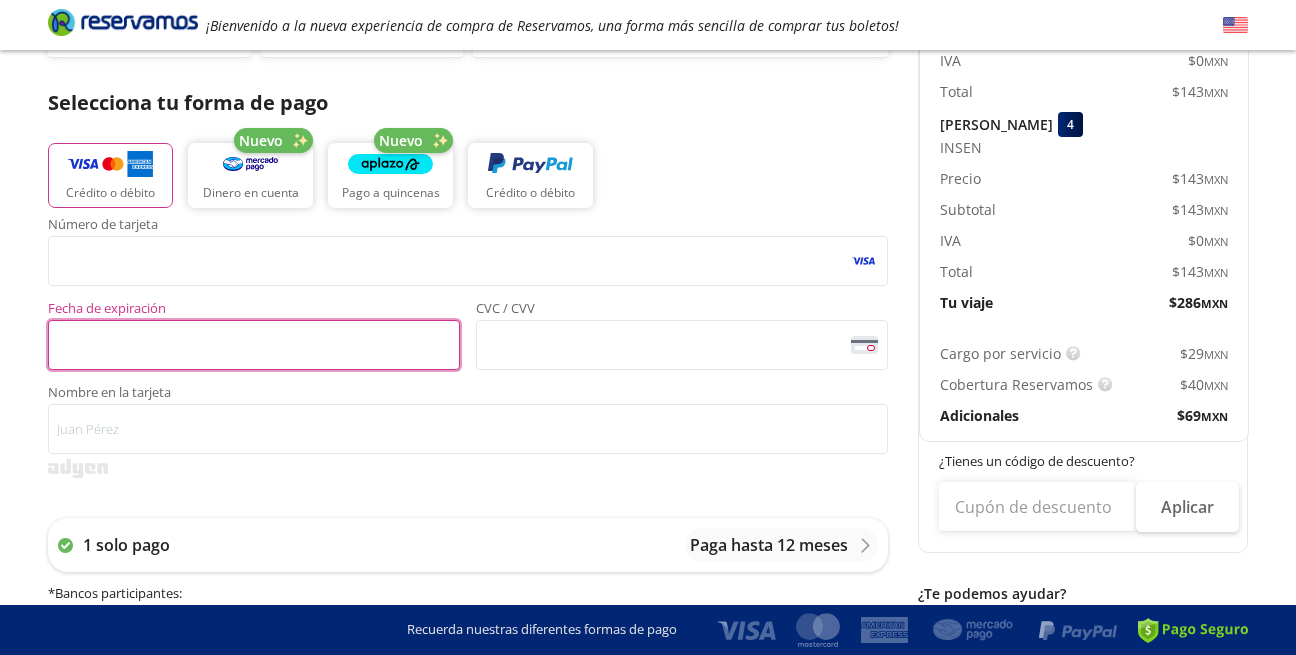 scroll, scrollTop: 380, scrollLeft: 0, axis: vertical 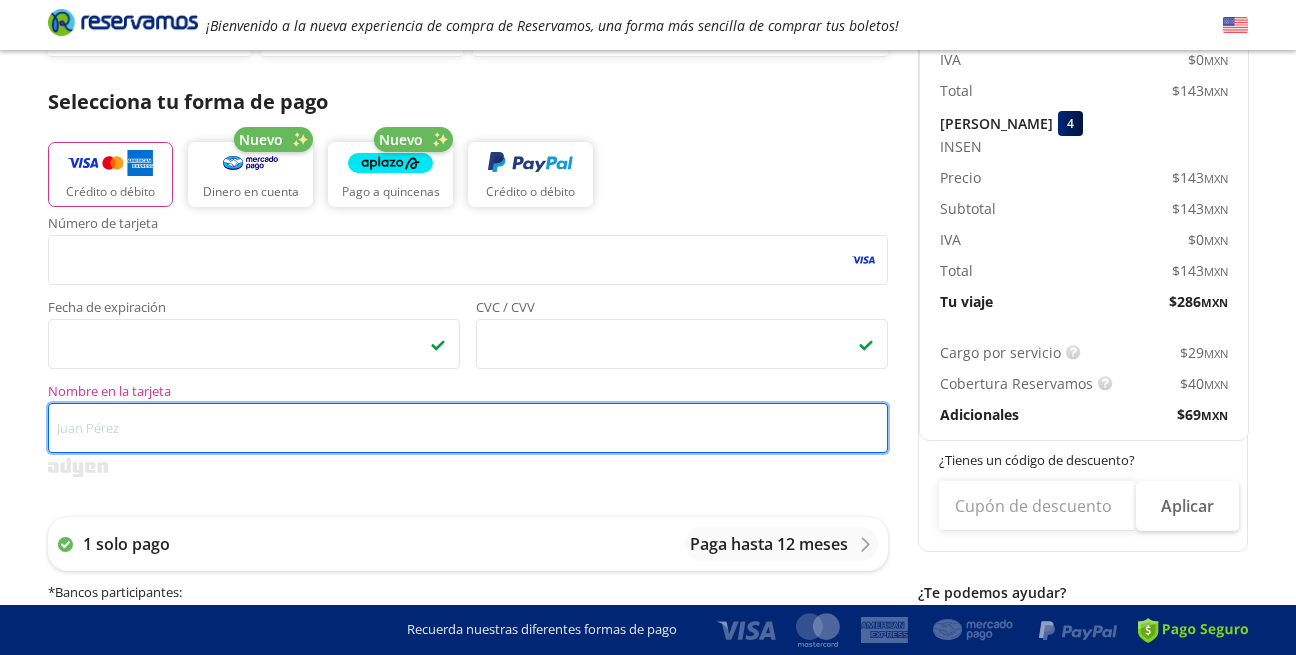 click on "Nombre en la tarjeta" at bounding box center [468, 428] 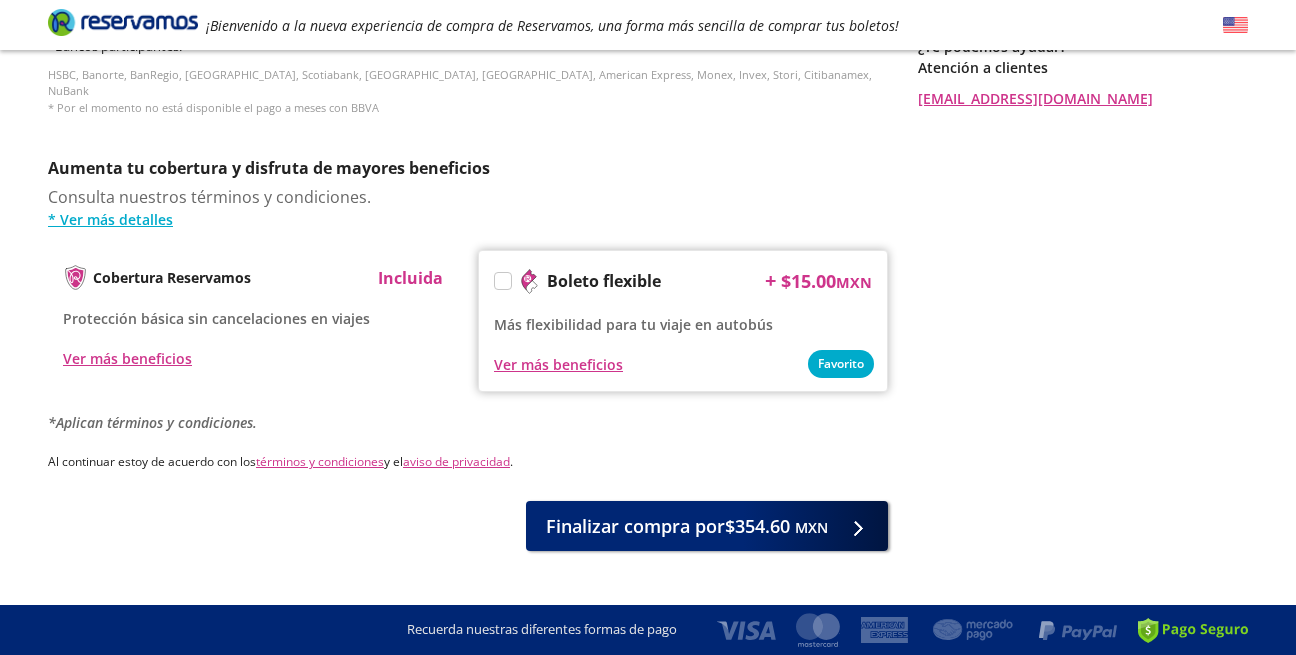 scroll, scrollTop: 947, scrollLeft: 0, axis: vertical 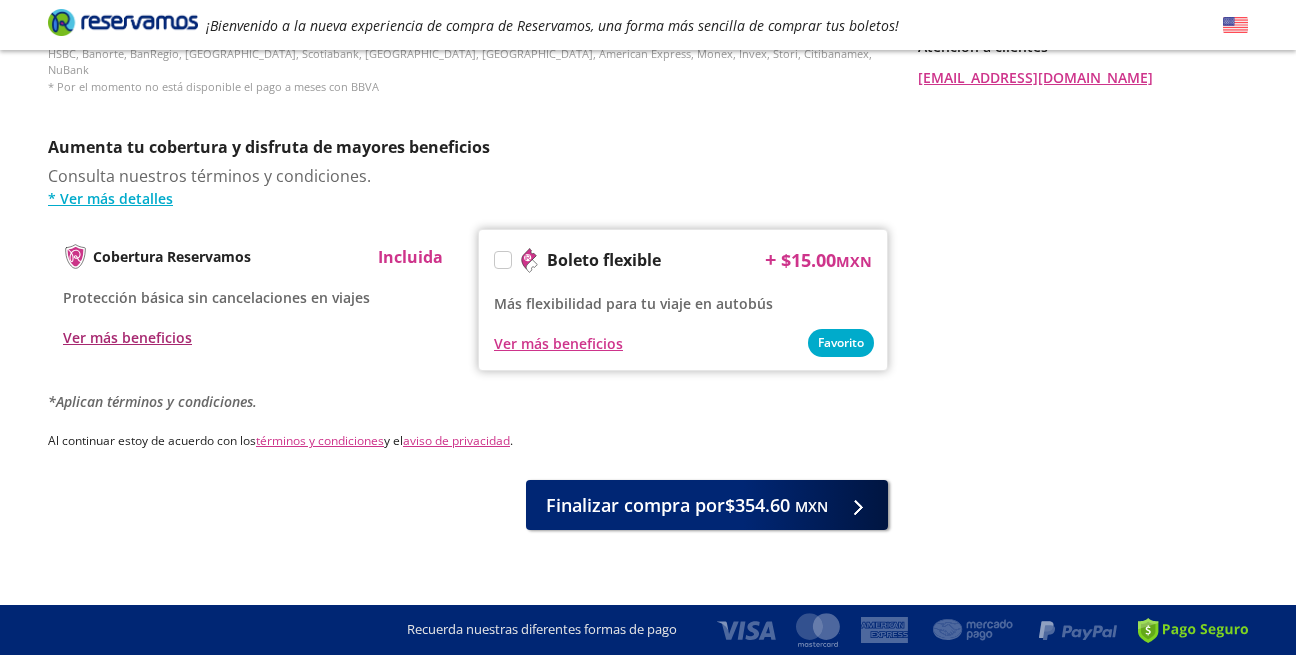 type on "[PERSON_NAME]" 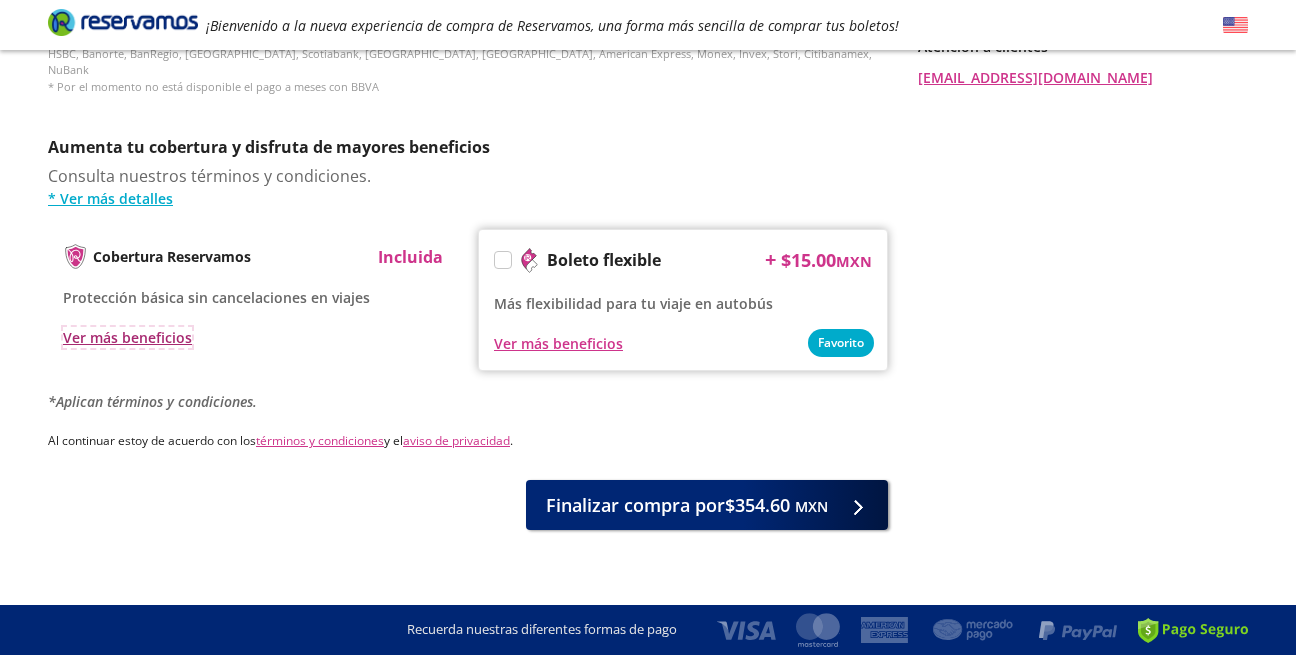 click on "Ver más beneficios" at bounding box center (127, 337) 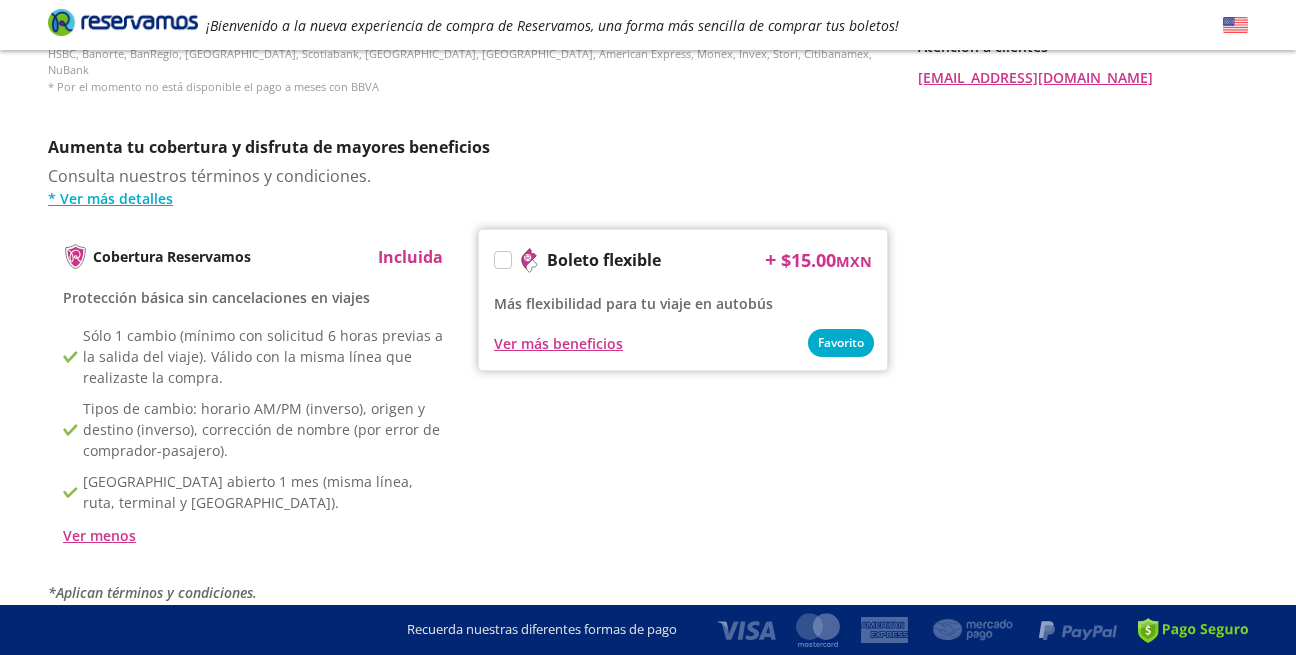 click on "Cobertura Reservamos Incluida Protección básica sin cancelaciones en viajes Sólo 1 cambio (mínimo con solicitud 6 horas previas a la salida del viaje). Válido con la misma línea que realizaste la compra. Tipos de cambio: horario AM/PM (inverso), origen y destino (inverso), corrección de nombre (por error de comprador-pasajero). Boleto abierto 1 mes (misma línea, ruta, terminal y pasajero). Ver menos Boleto flexible + $ 15.00  MXN Más flexibilidad para tu viaje en autobús Favorito Ver más beneficios" at bounding box center (468, 395) 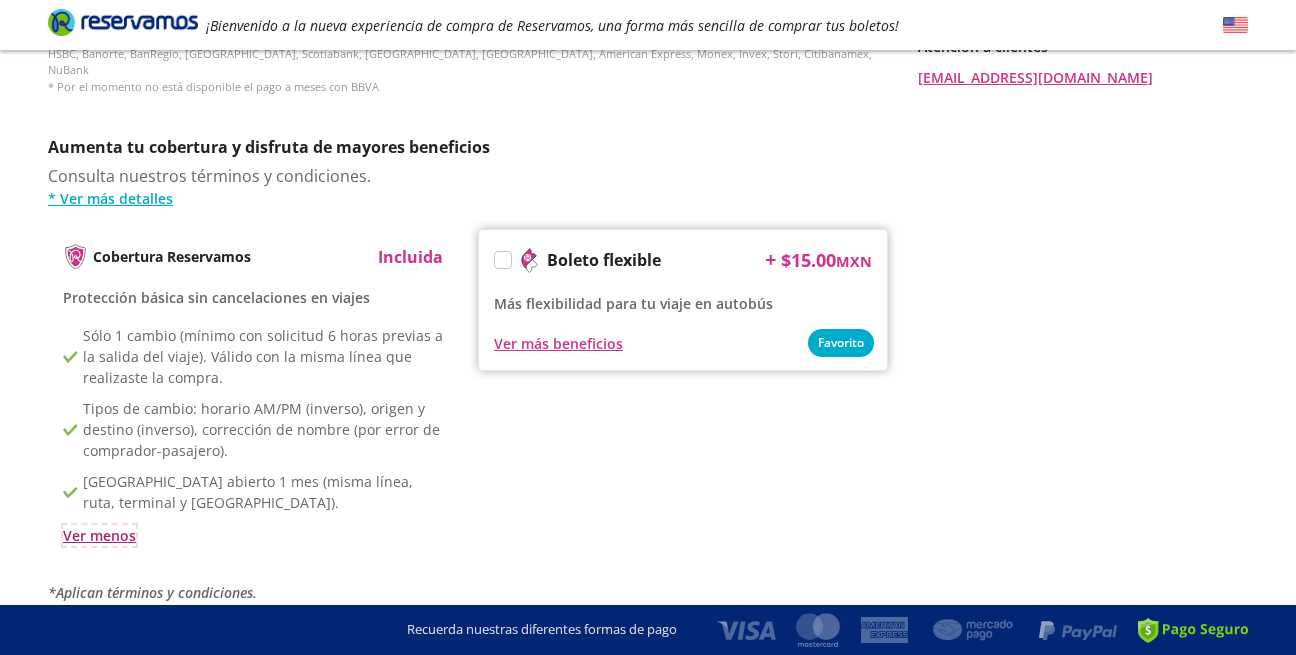 click on "Ver menos" at bounding box center [99, 535] 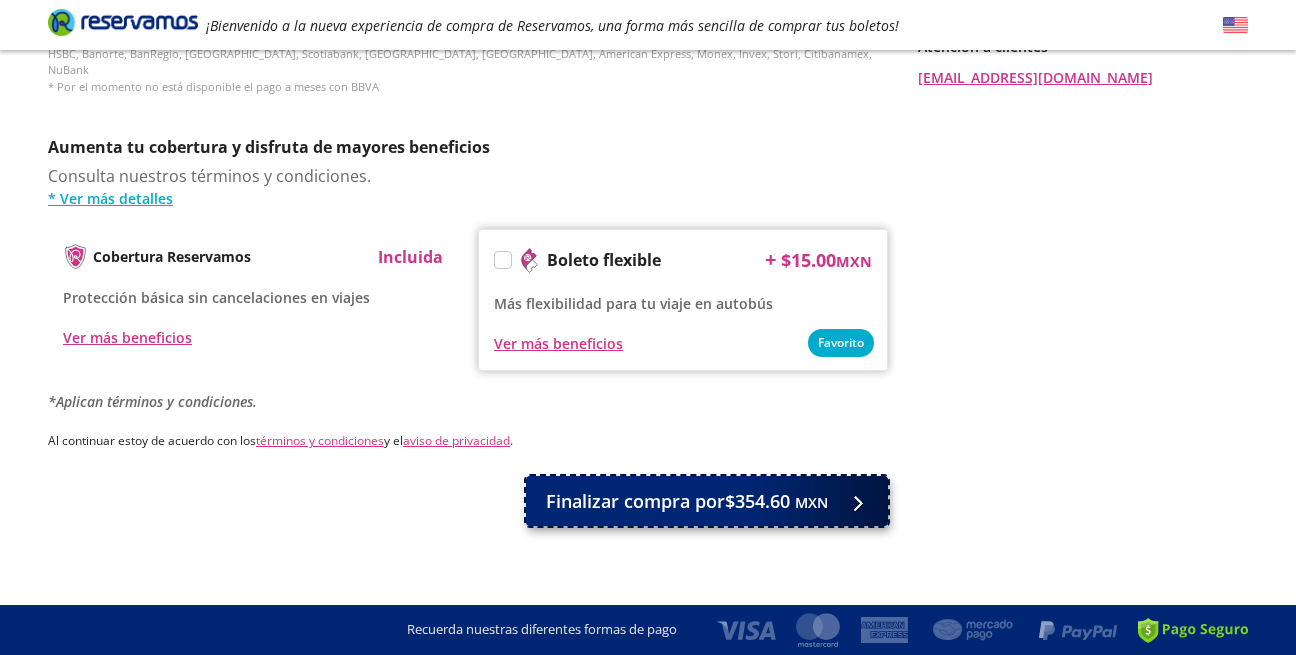 click on "Finalizar compra por  $354.60   MXN" at bounding box center [687, 501] 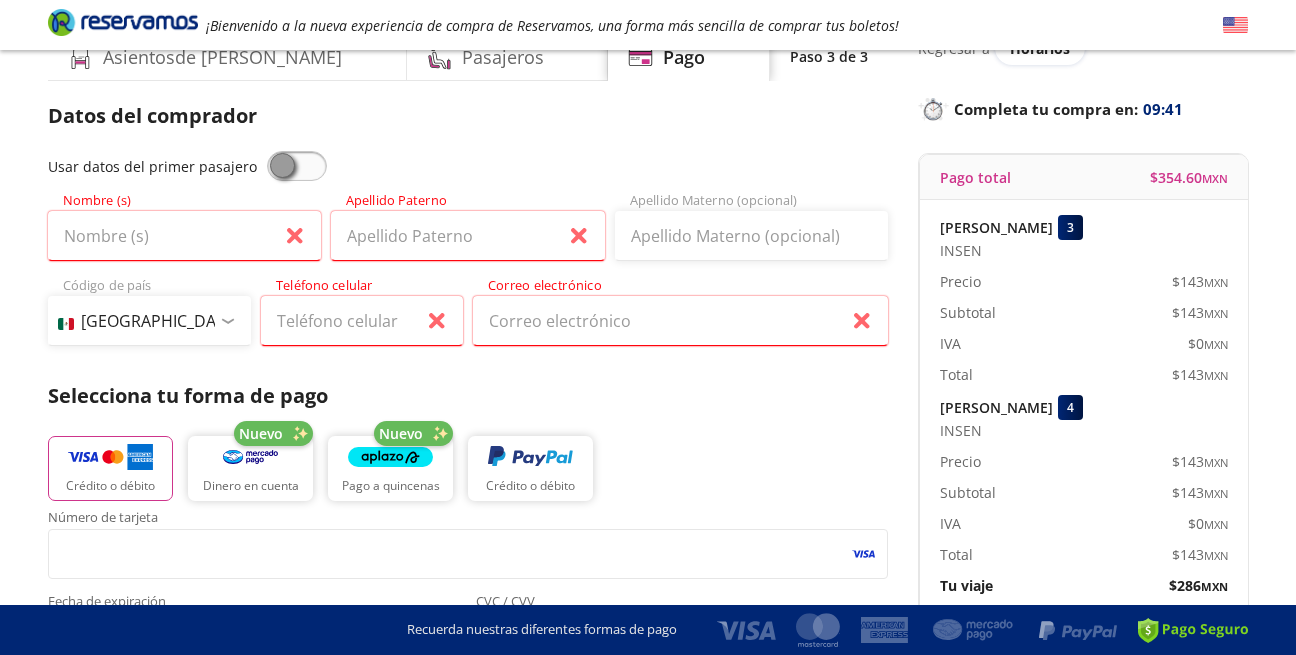 scroll, scrollTop: 0, scrollLeft: 0, axis: both 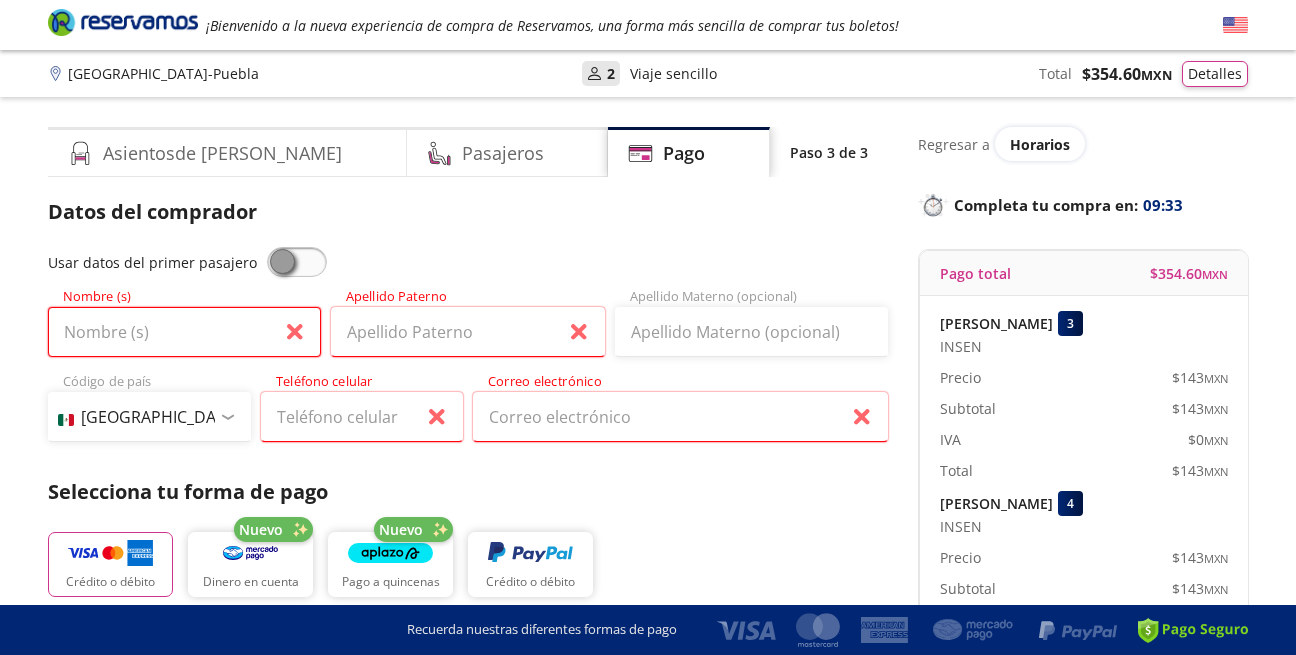 click on "Nombre (s)" at bounding box center (184, 332) 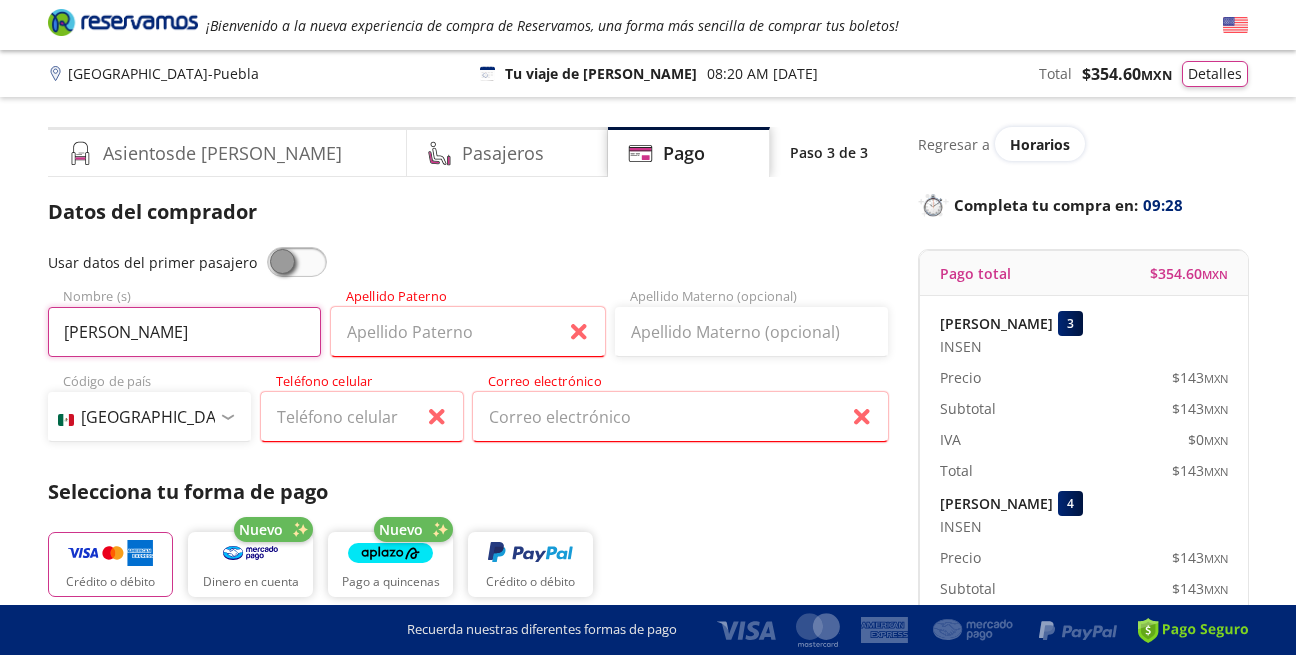 type on "[PERSON_NAME]" 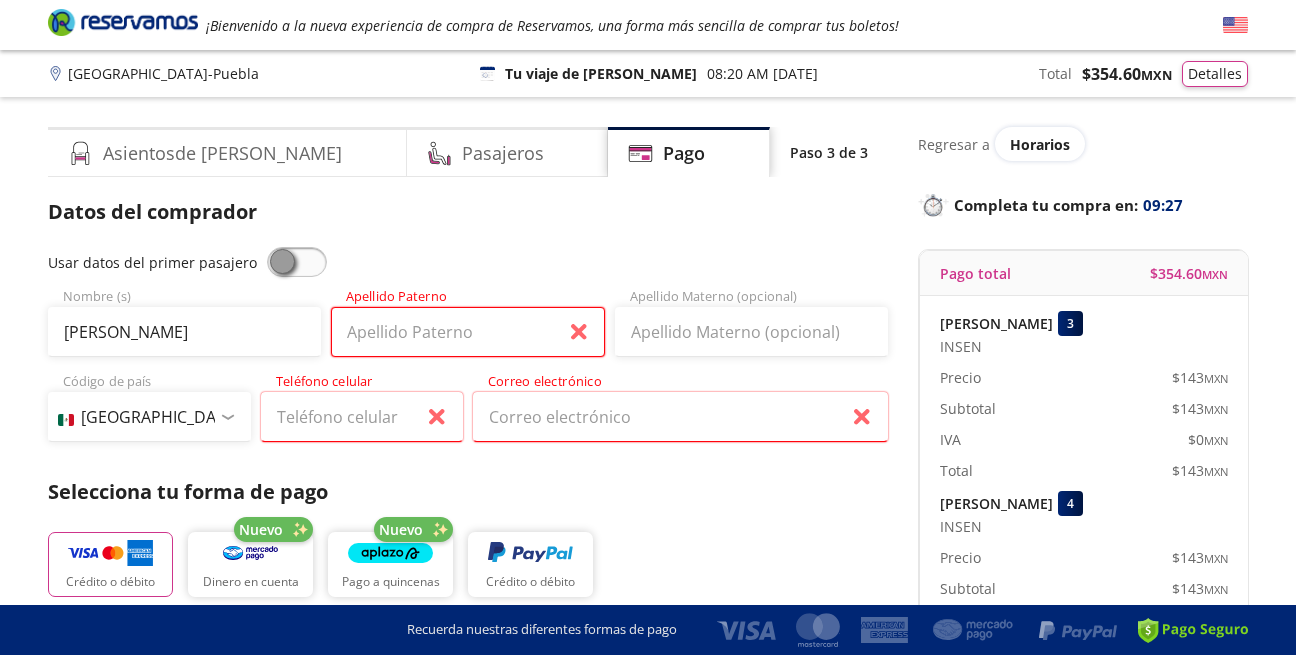click on "Apellido Paterno" at bounding box center [467, 332] 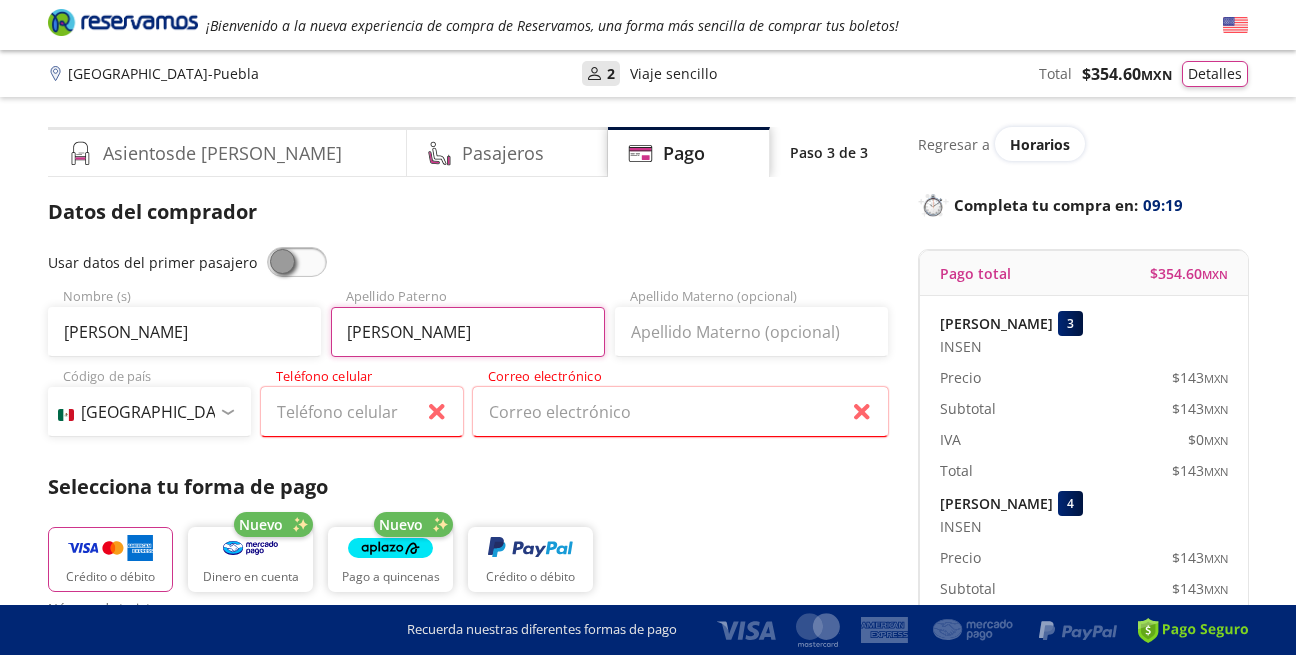 type on "[PERSON_NAME]" 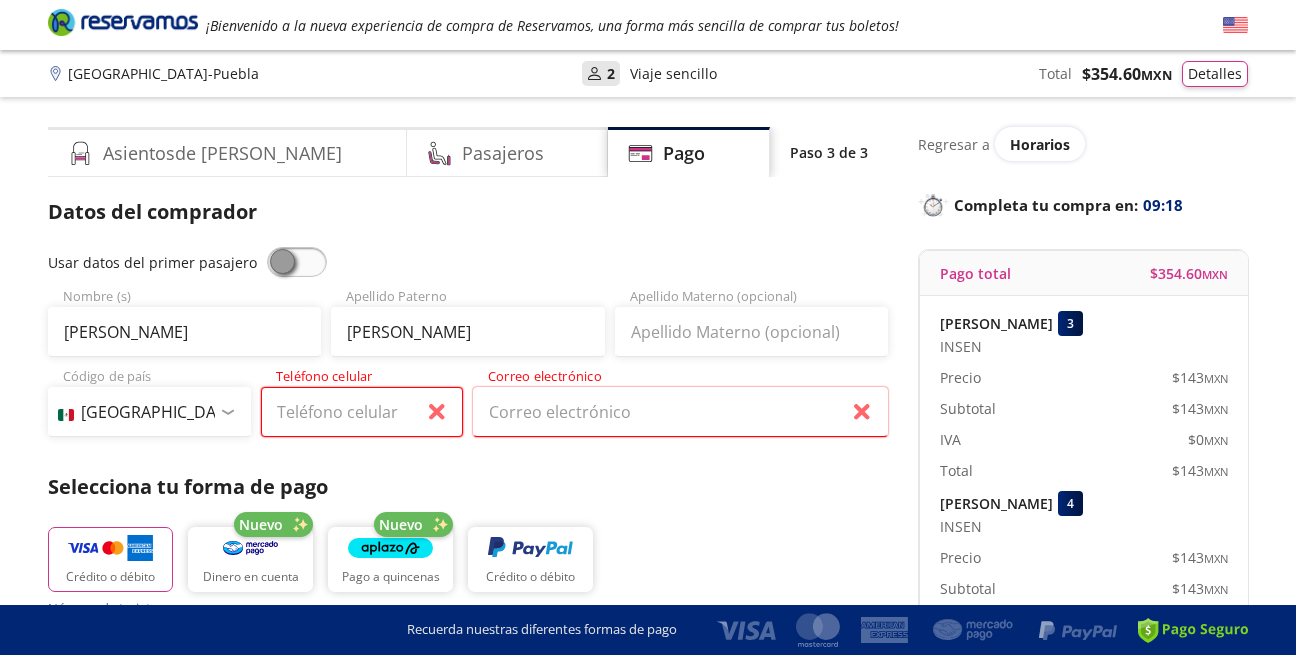 click on "Teléfono celular" at bounding box center (362, 412) 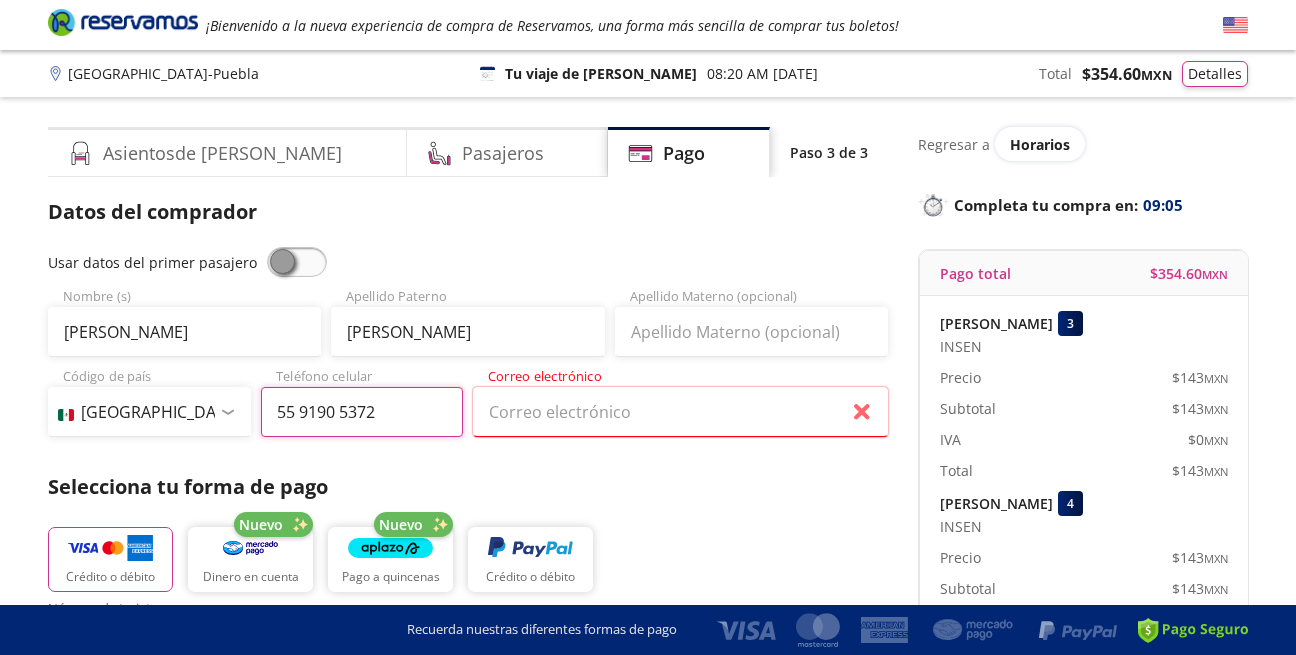 type on "55 9190 5372" 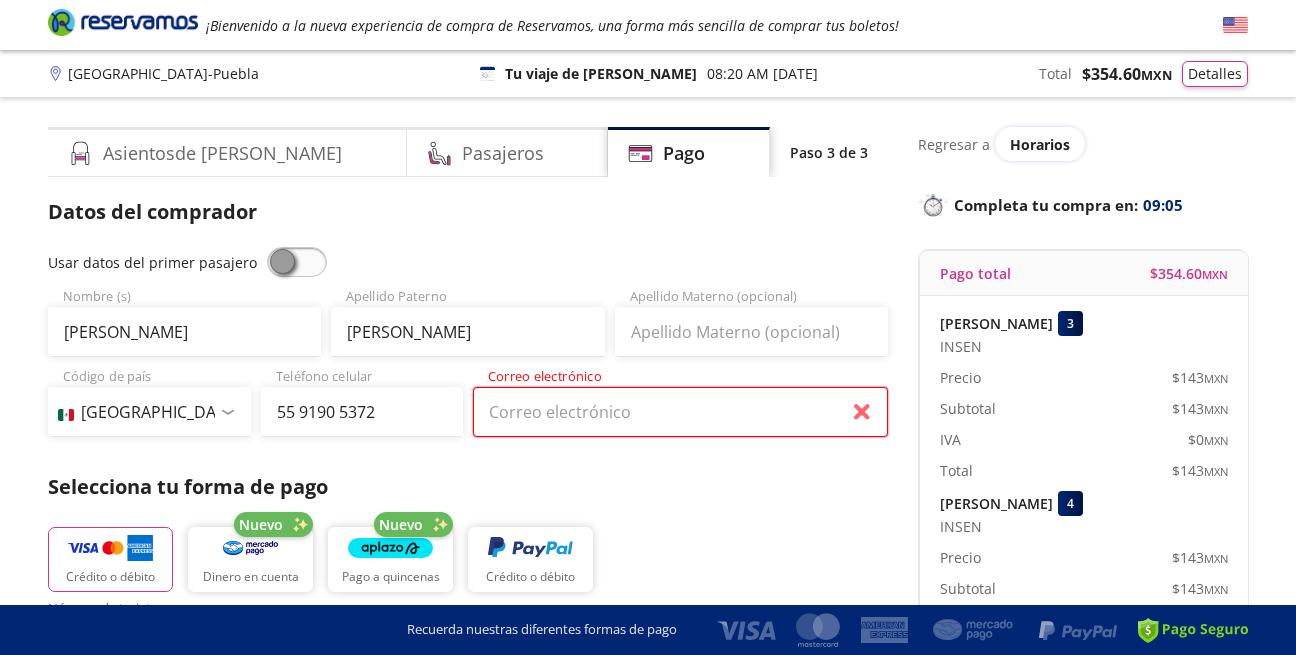 click on "Correo electrónico" at bounding box center [680, 412] 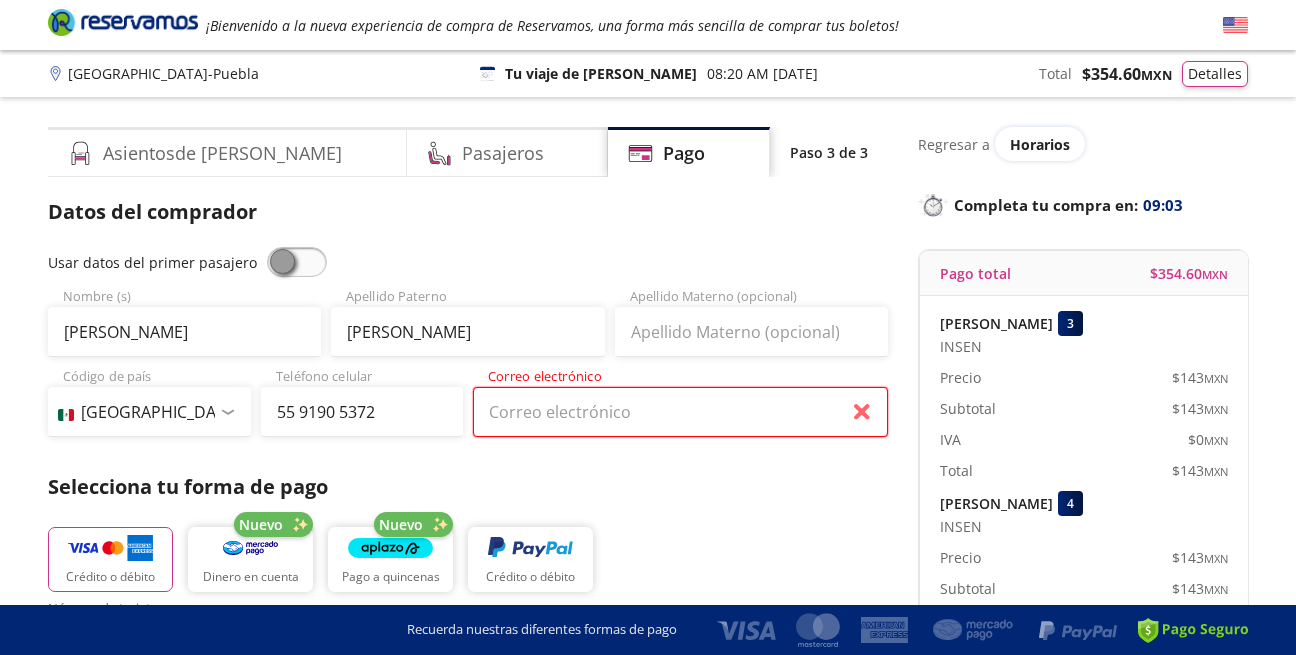 type on "[EMAIL_ADDRESS][DOMAIN_NAME]" 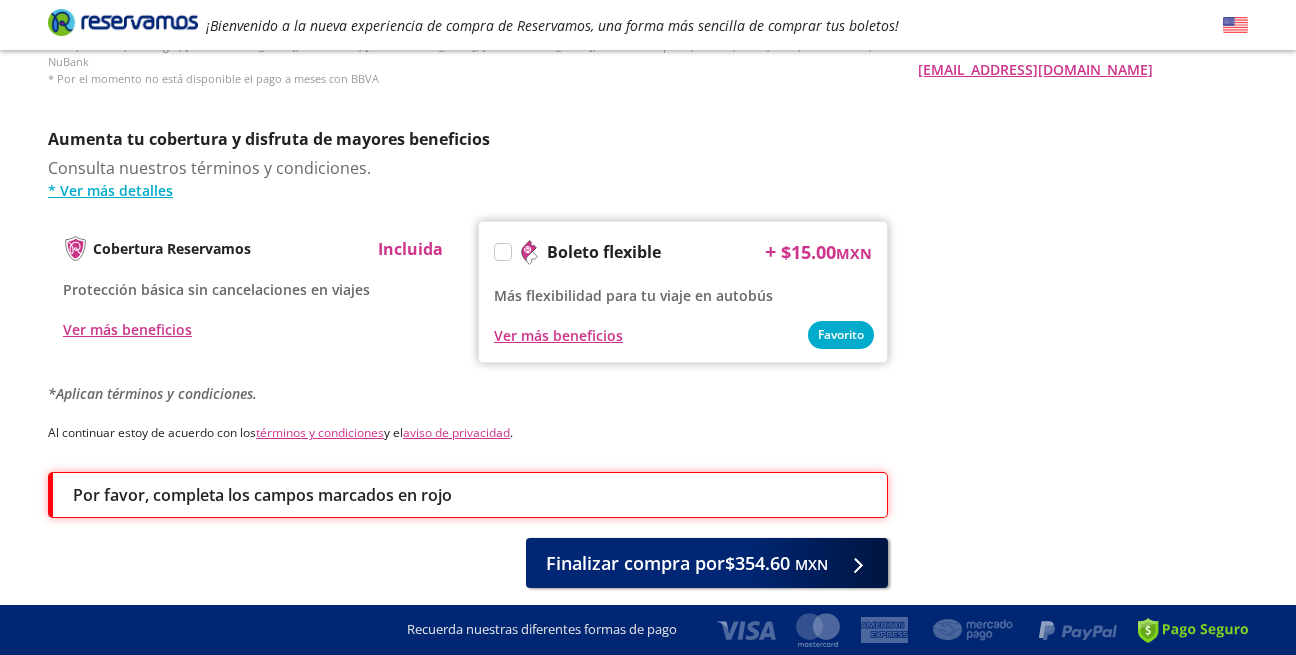 scroll, scrollTop: 1013, scrollLeft: 0, axis: vertical 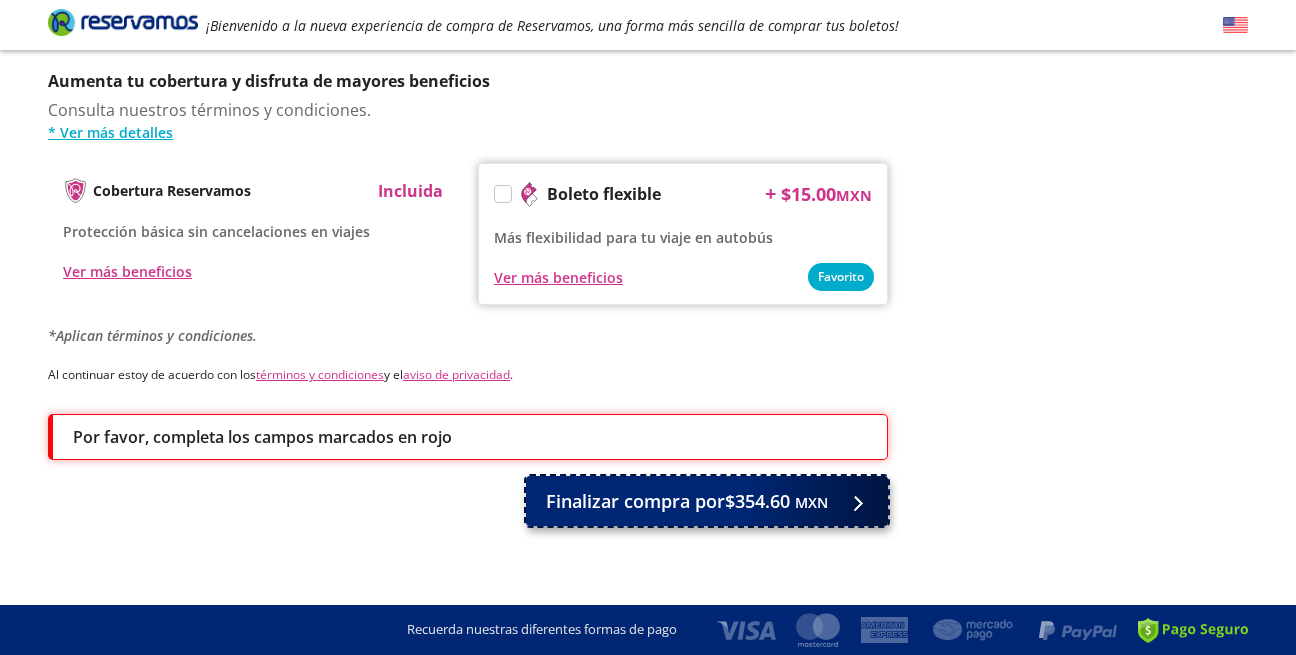 click on "Finalizar compra por  $354.60   MXN" at bounding box center [687, 501] 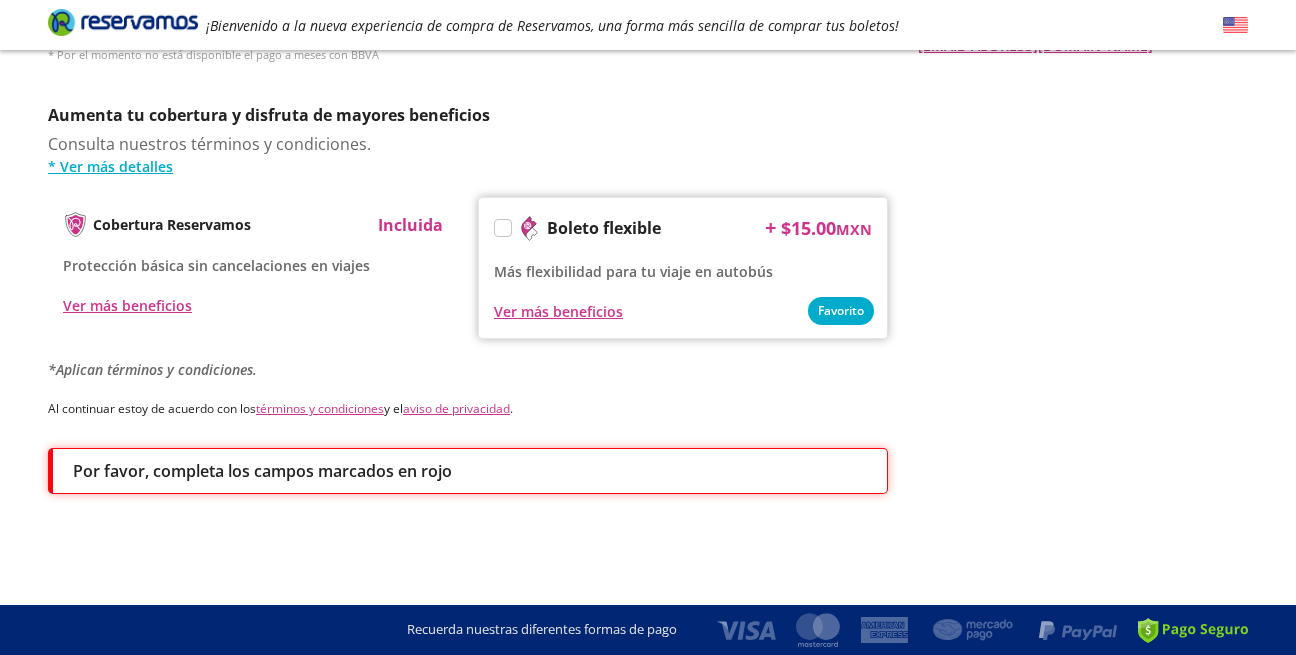 scroll, scrollTop: 0, scrollLeft: 0, axis: both 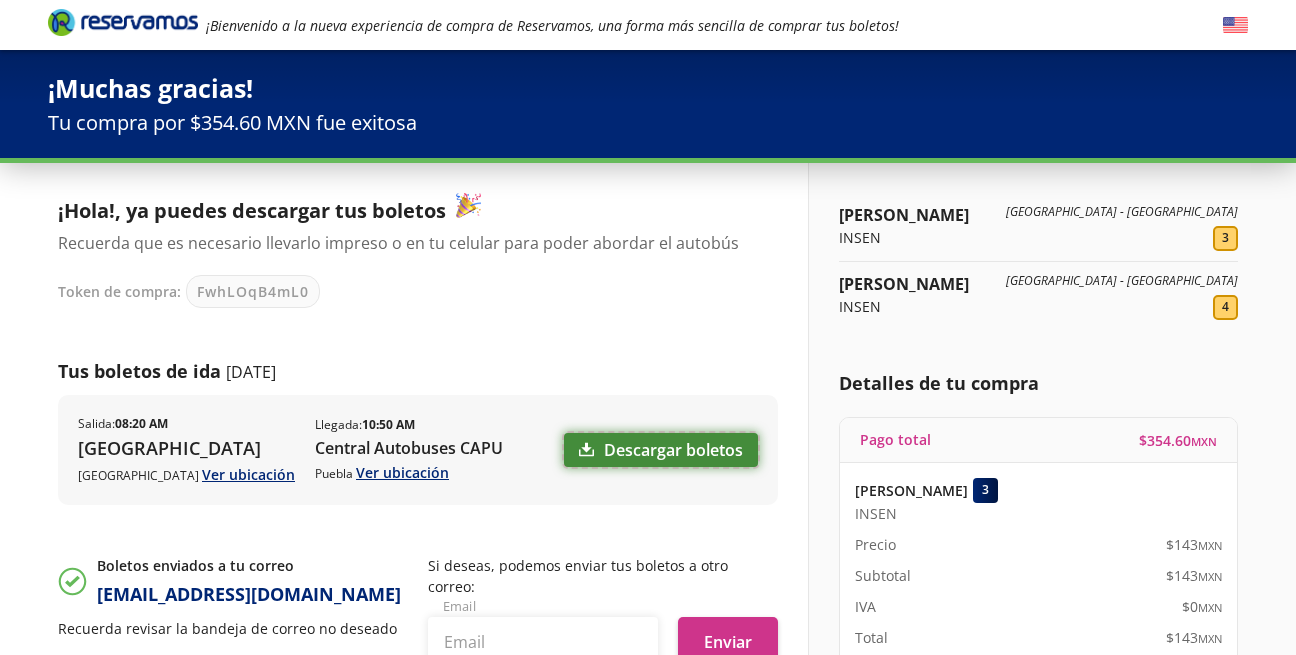 click on "Descargar boletos" at bounding box center (661, 450) 